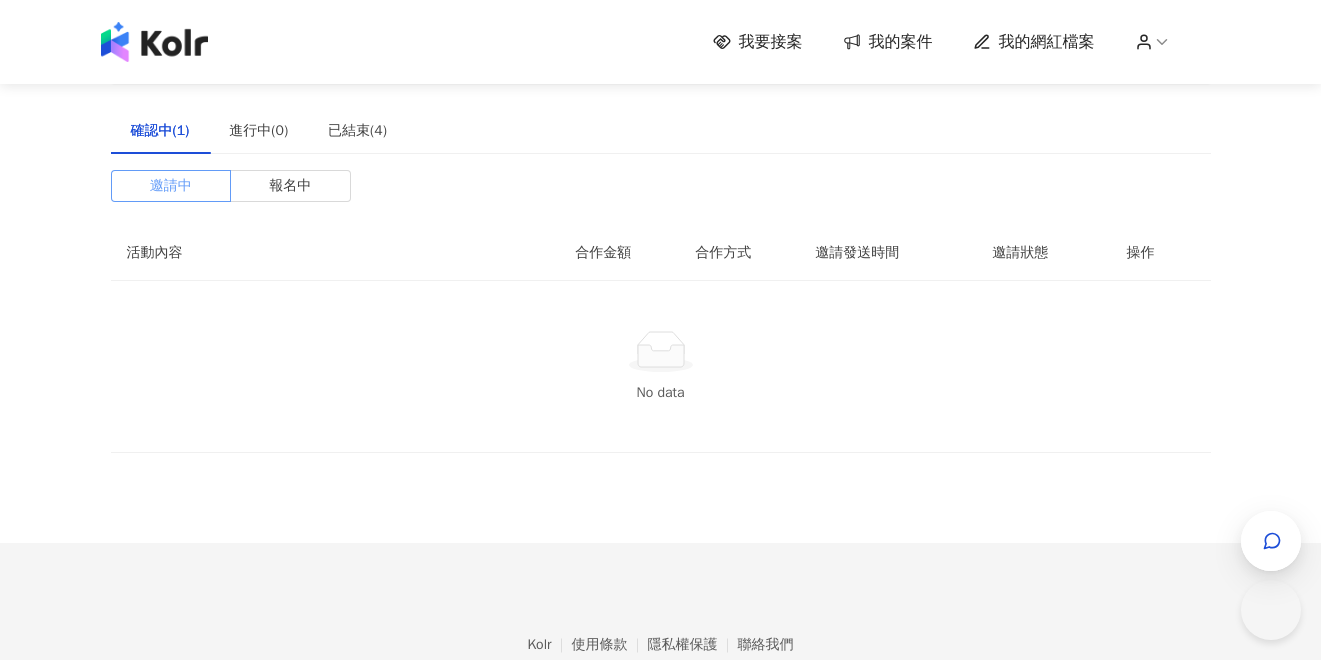 scroll, scrollTop: 0, scrollLeft: 0, axis: both 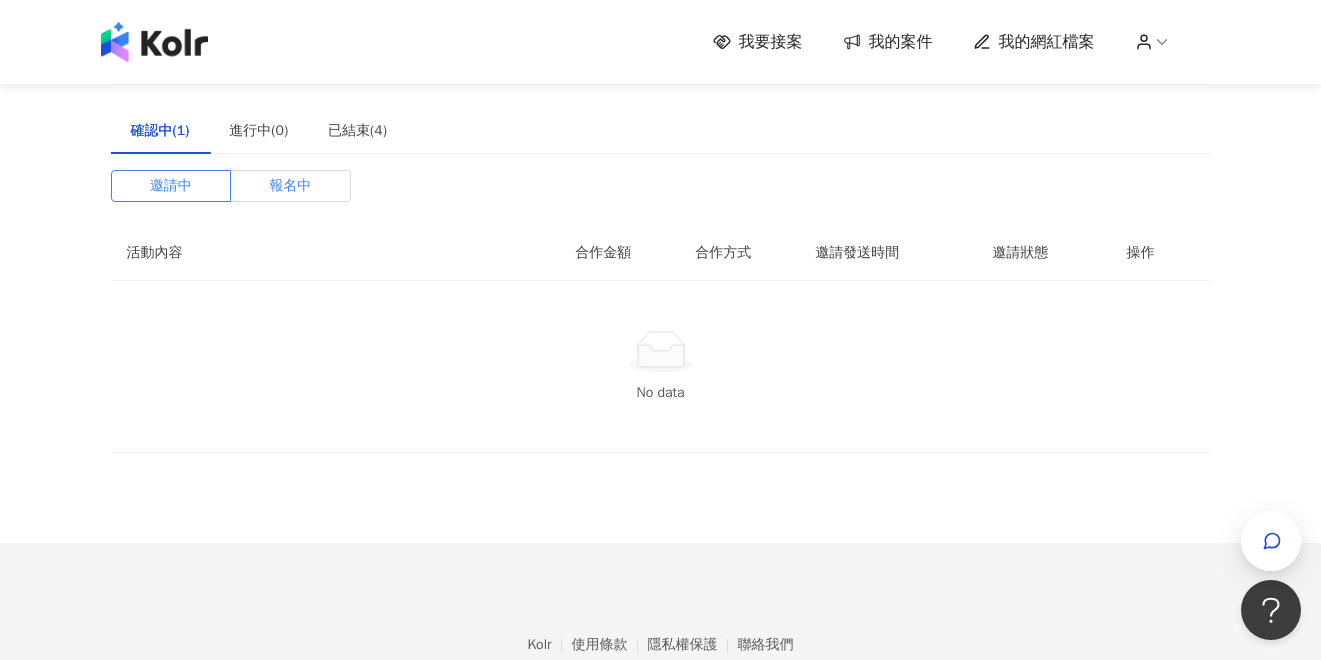 click on "報名中" at bounding box center (290, 186) 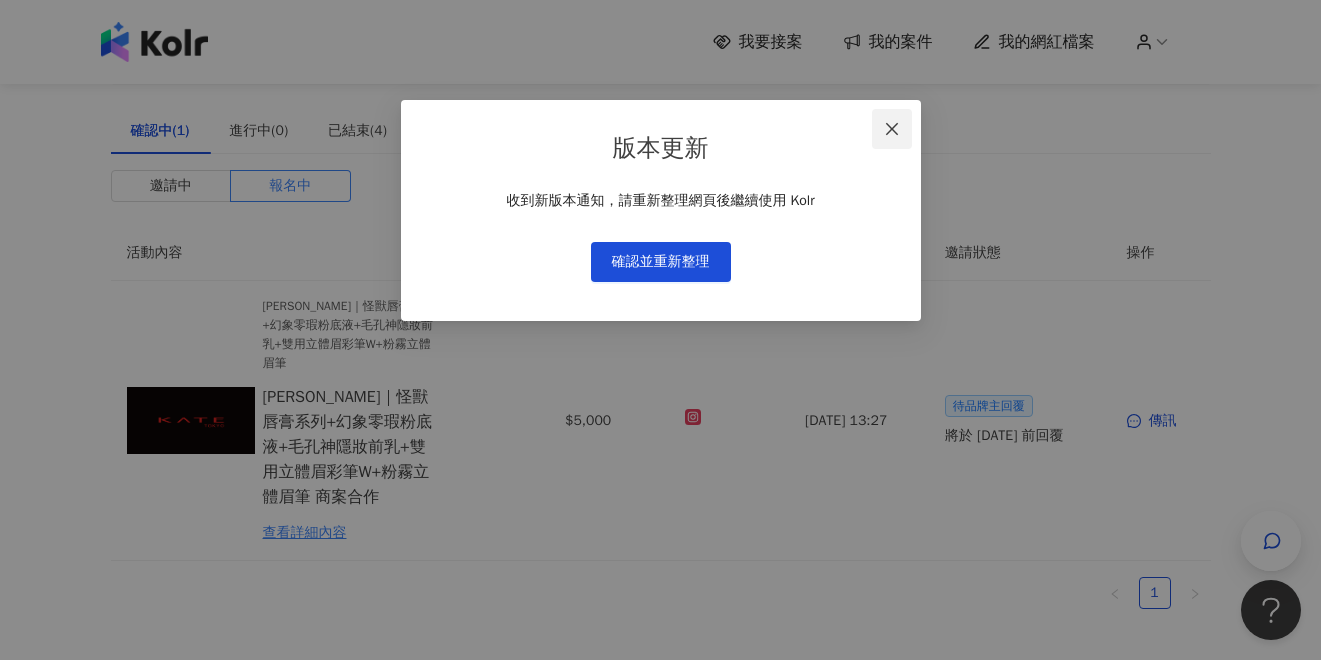 click 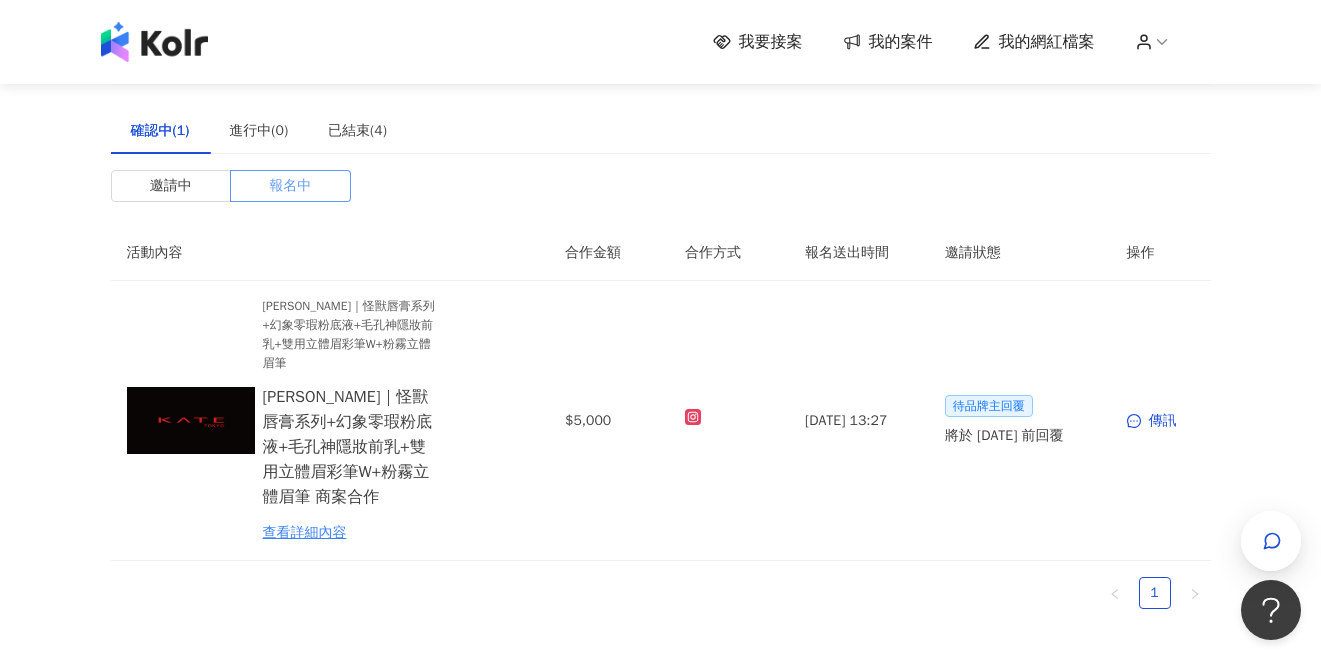 click at bounding box center [290, 186] 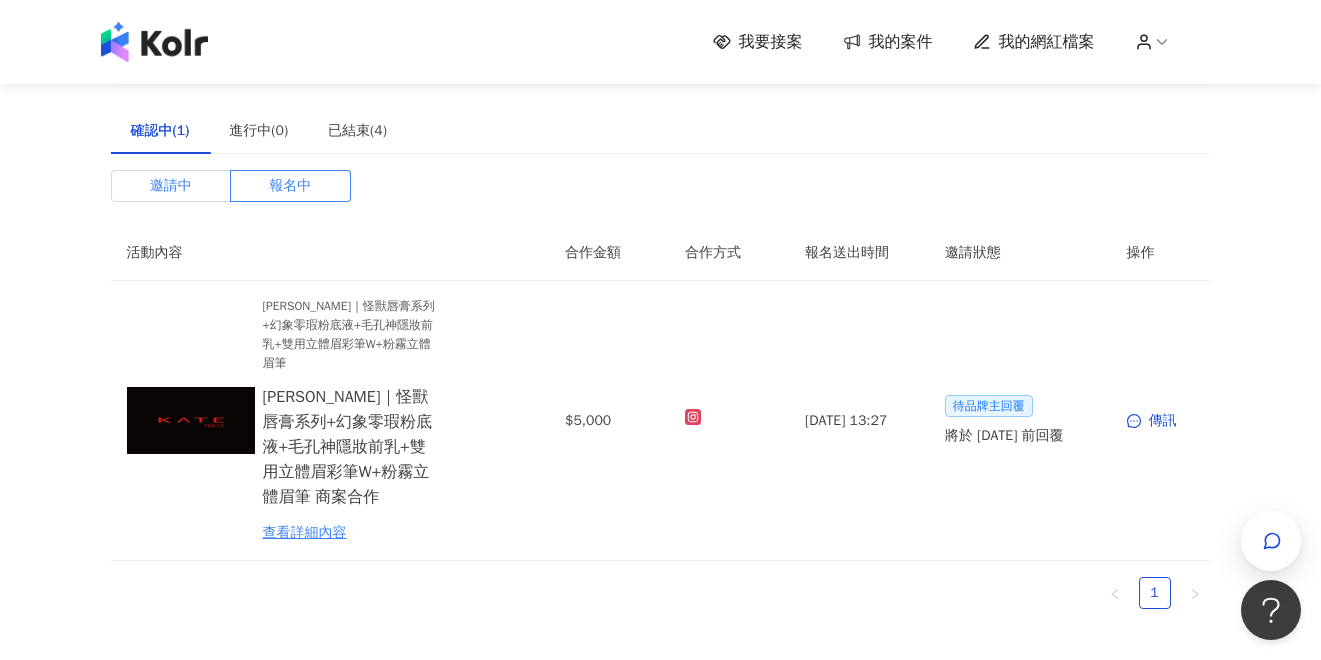 click on "邀請中" at bounding box center [171, 186] 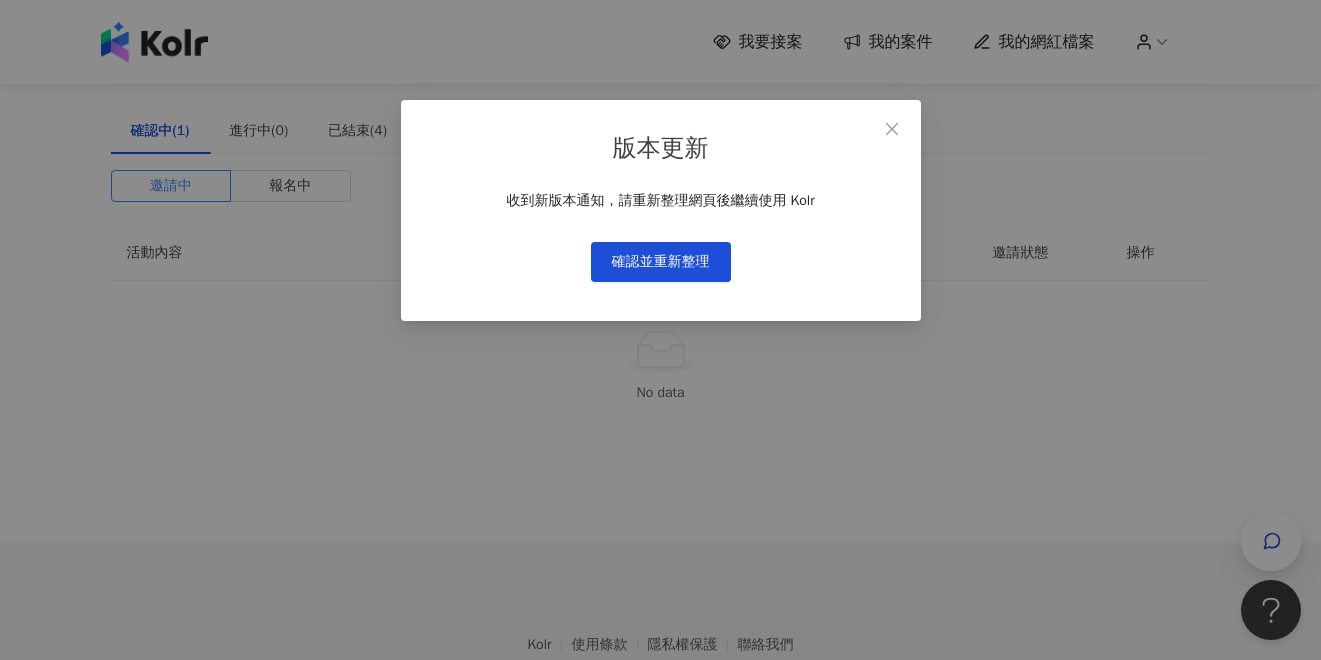 click on "版本更新 收到新版本通知，請重新整理網頁後繼續使用 Kolr 確認並重新整理" at bounding box center [660, 330] 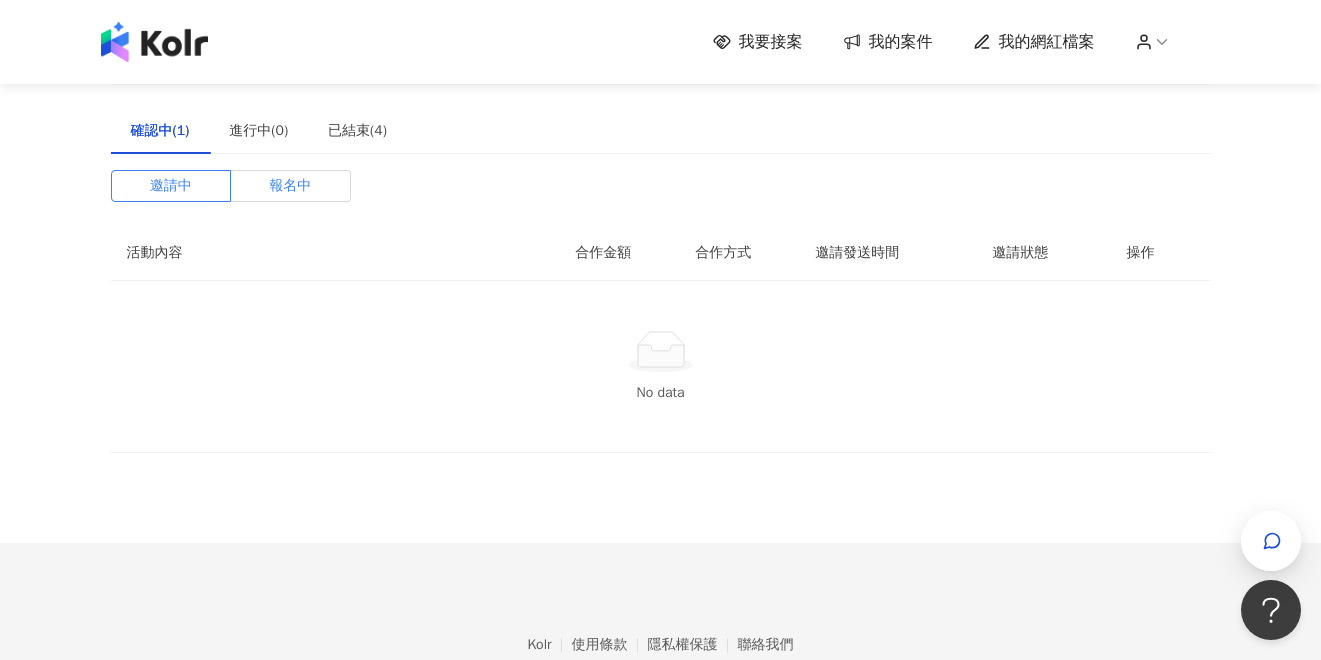 drag, startPoint x: 165, startPoint y: 186, endPoint x: 318, endPoint y: 182, distance: 153.05228 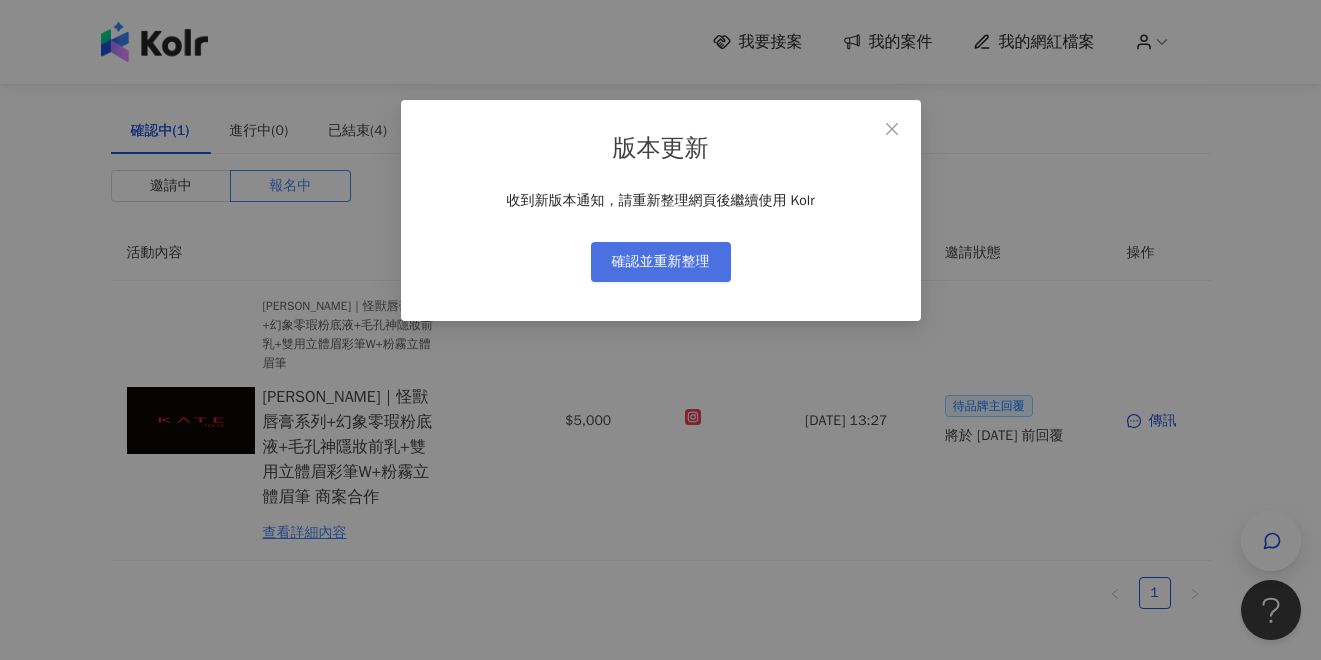 click on "確認並重新整理" at bounding box center [661, 262] 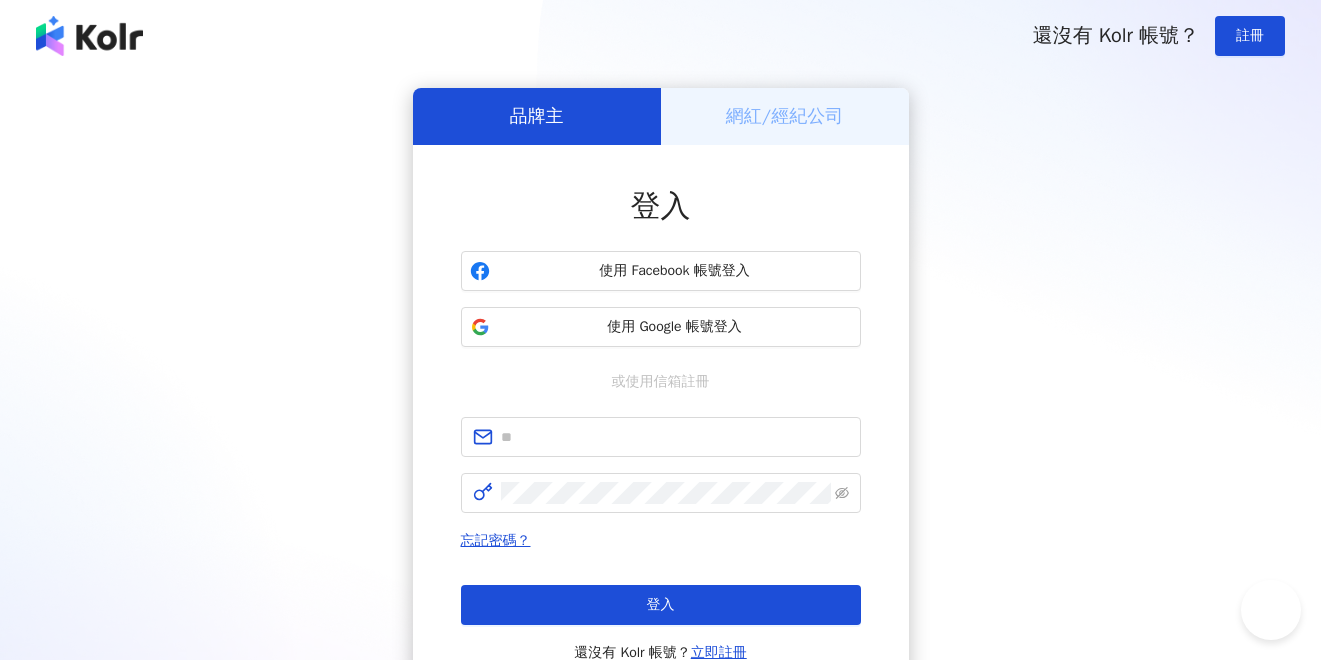 scroll, scrollTop: 0, scrollLeft: 0, axis: both 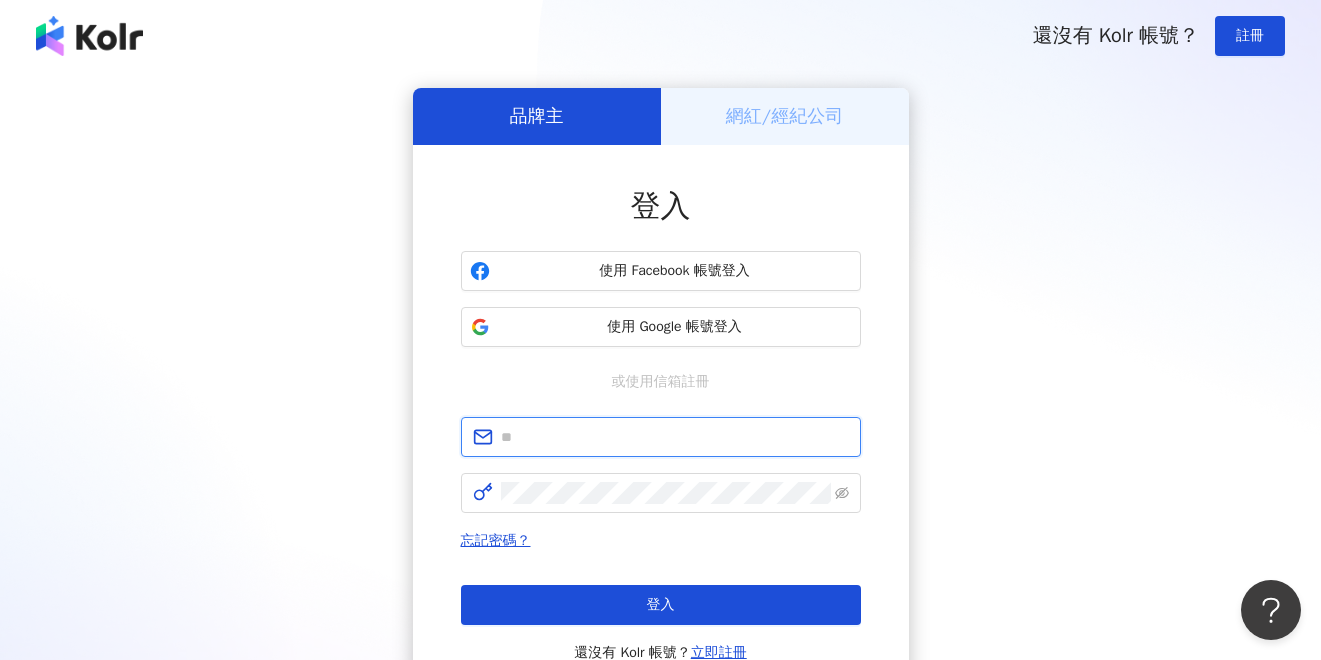 click at bounding box center [675, 437] 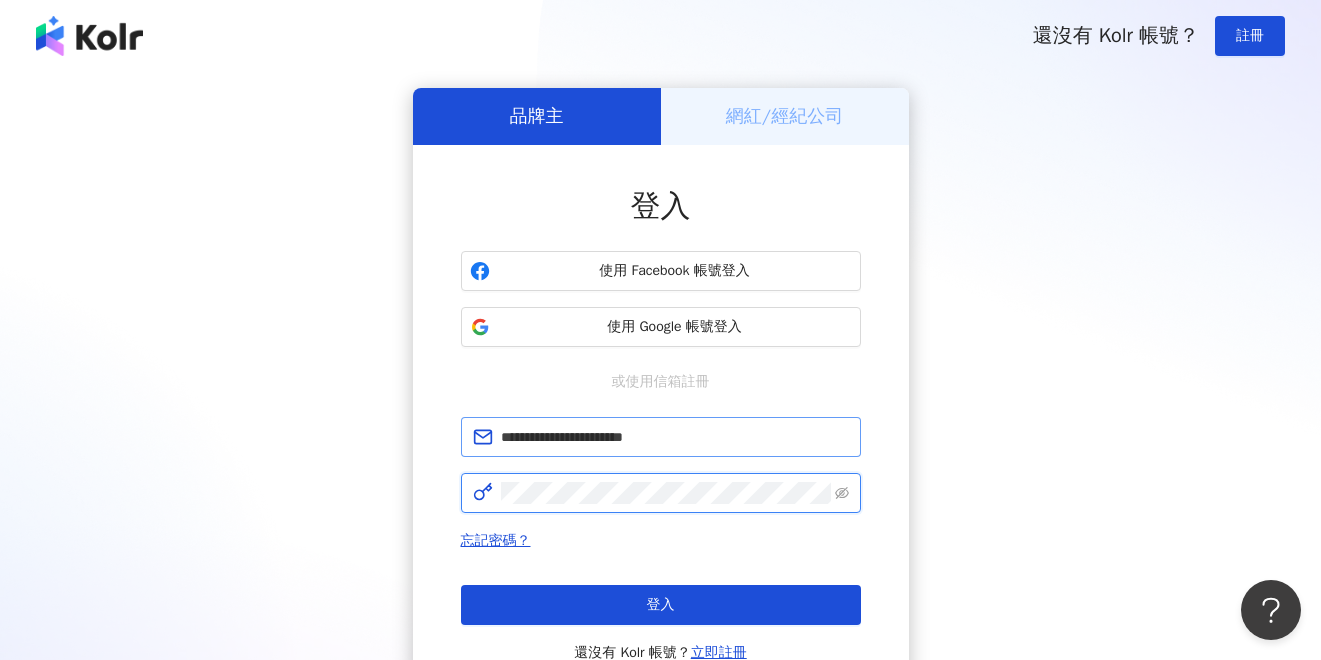 click on "登入" at bounding box center [661, 605] 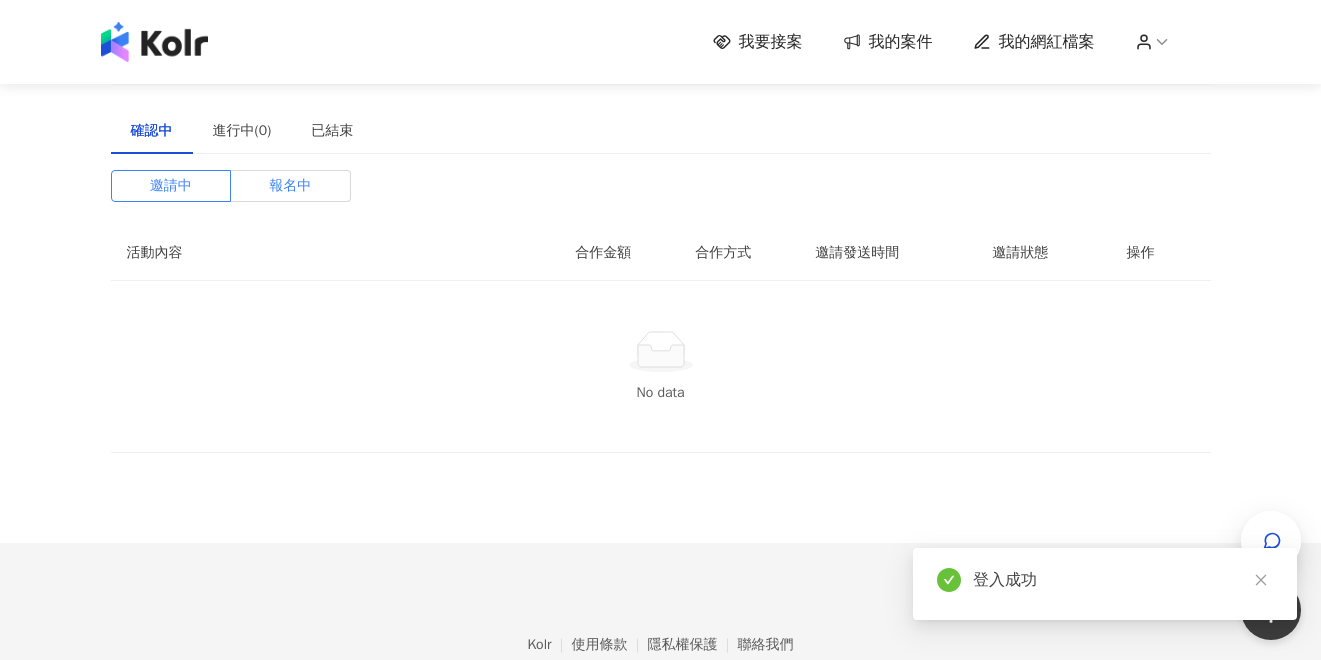 click on "報名中" at bounding box center [290, 186] 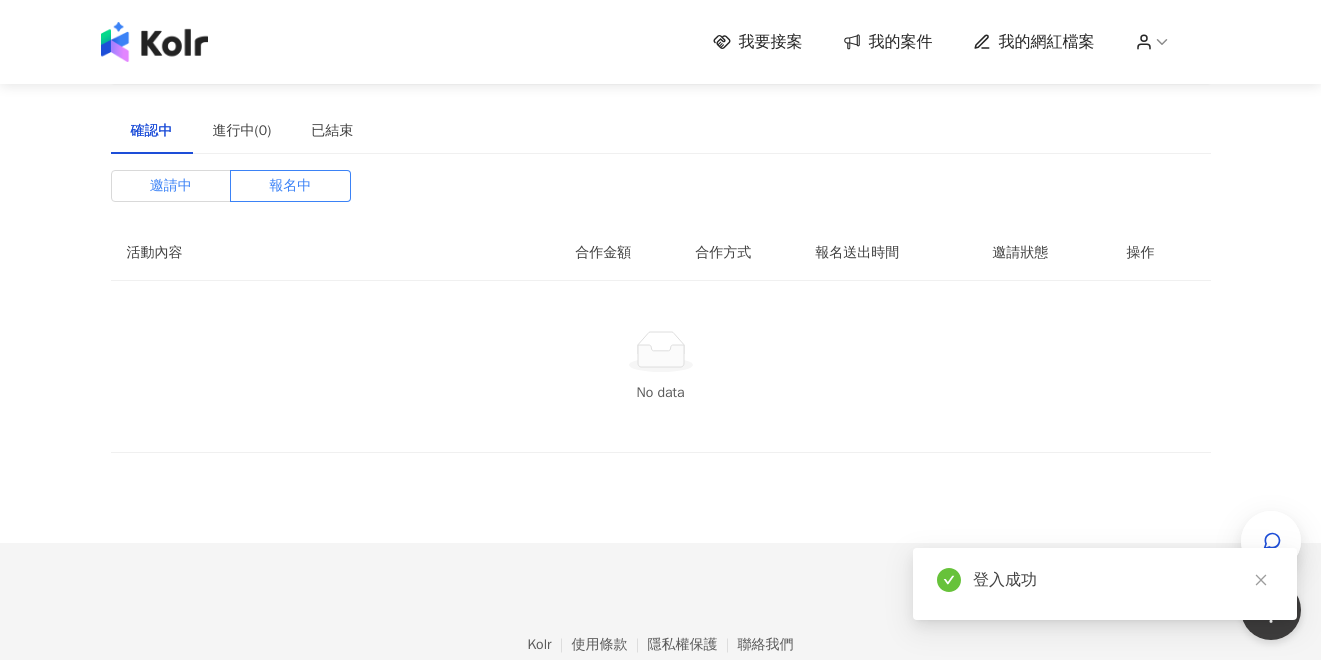click on "邀請中" at bounding box center [171, 186] 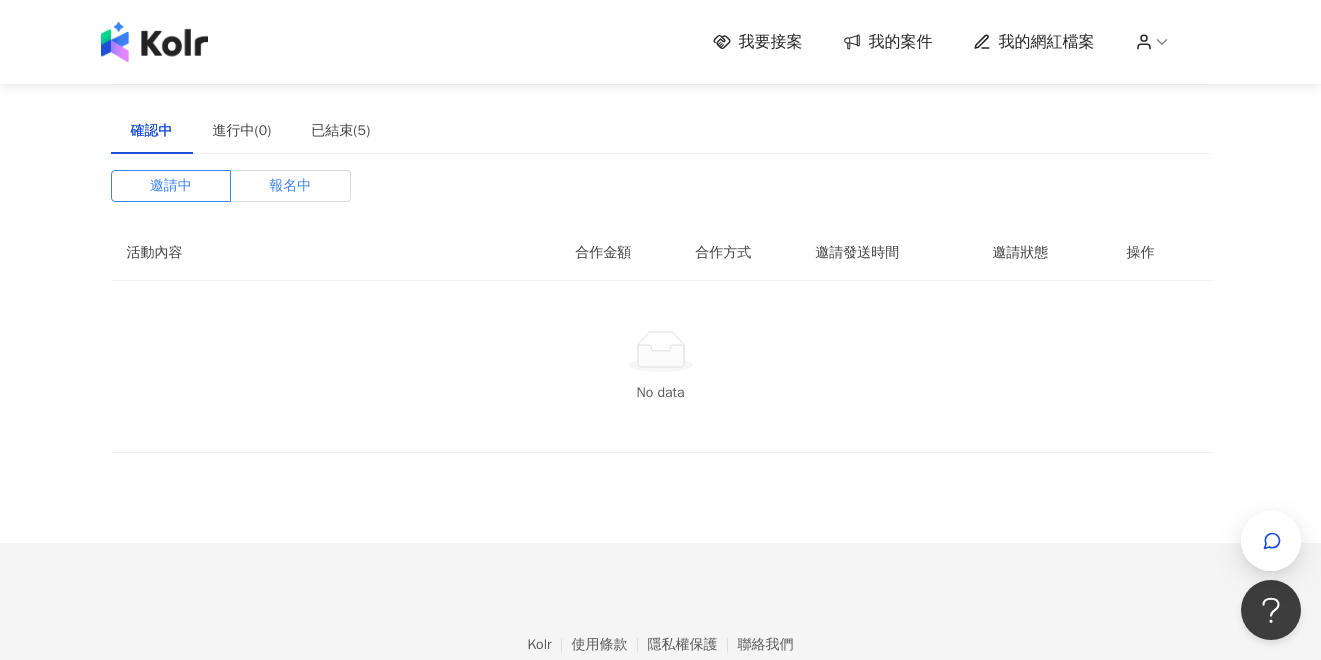 click on "報名中" at bounding box center (290, 186) 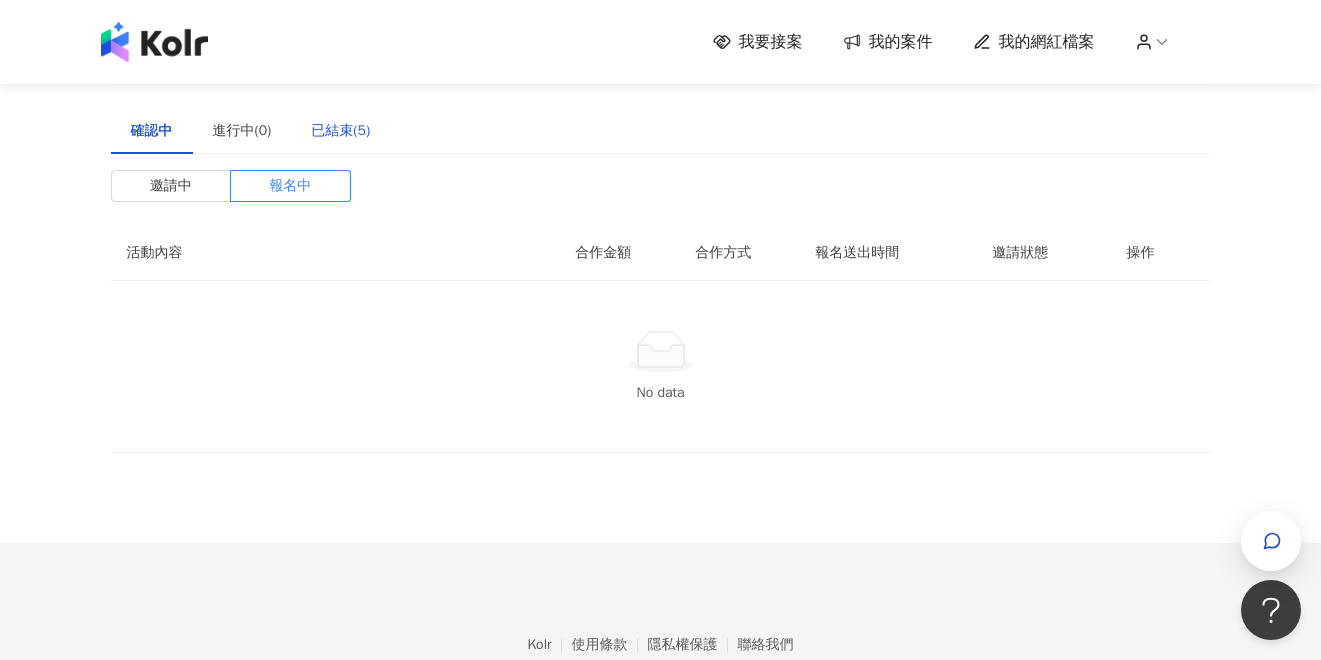 click on "已結束(5)" at bounding box center (340, 131) 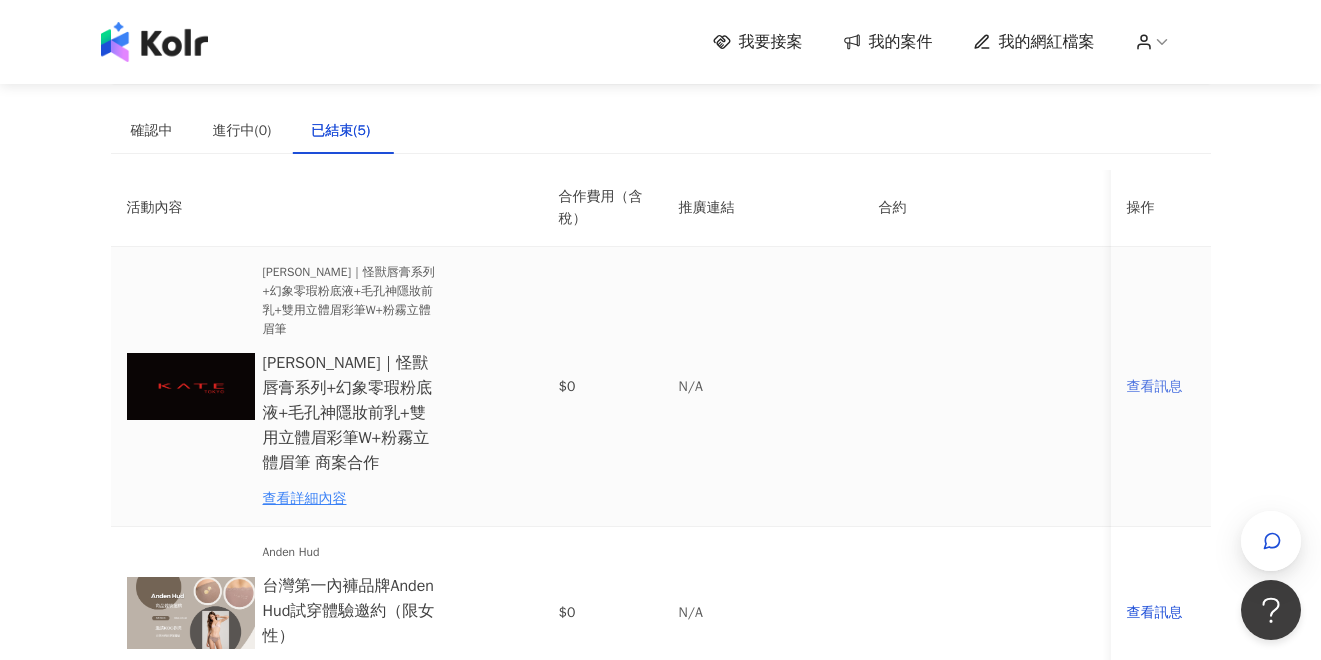 click on "查看訊息" at bounding box center [1161, 387] 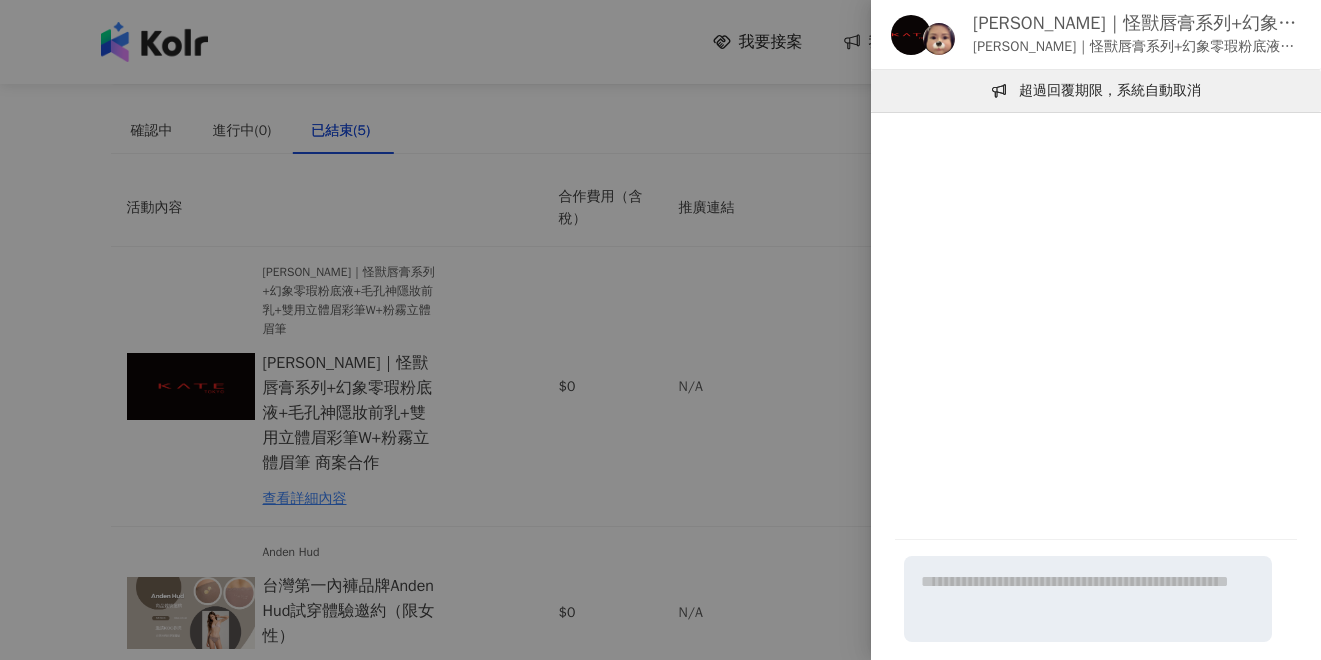 click at bounding box center (660, 330) 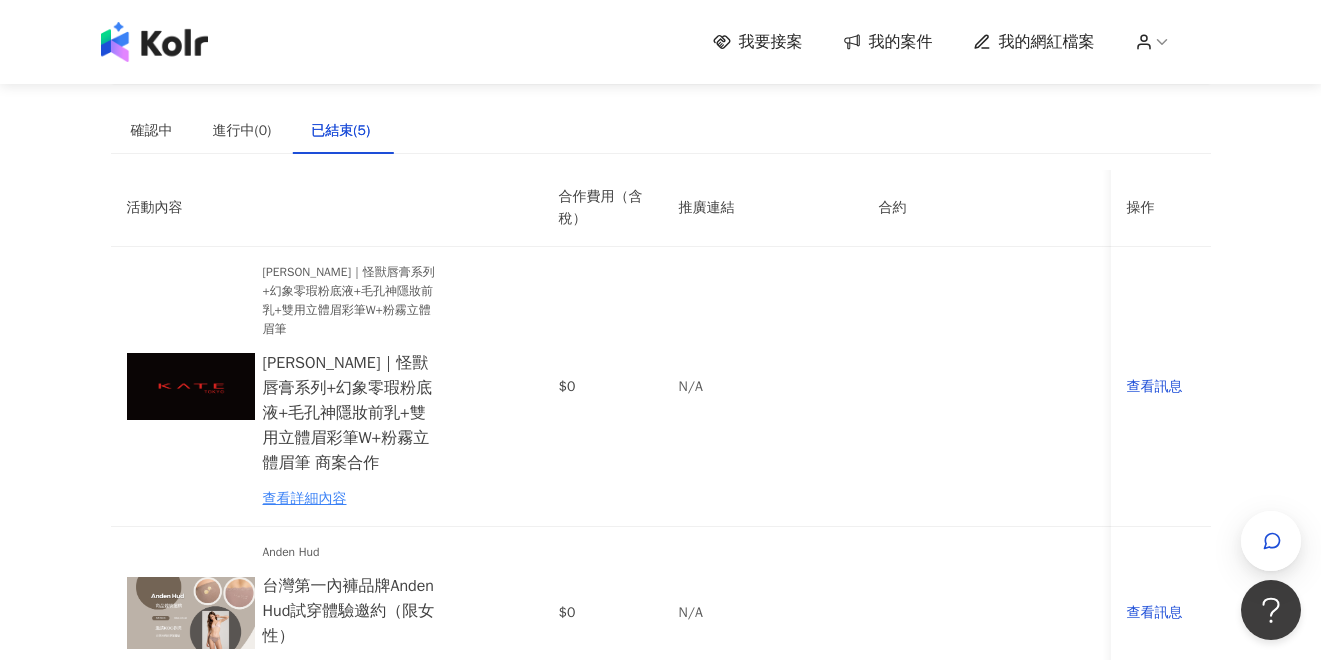 click at bounding box center (154, 42) 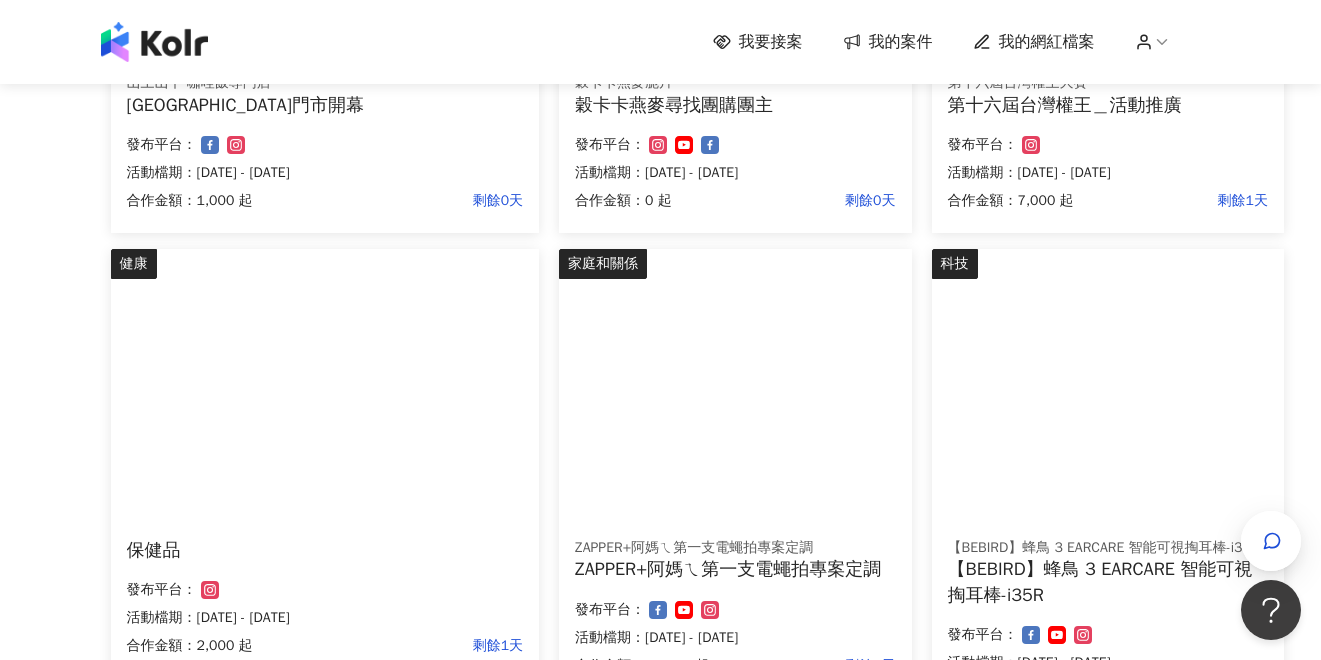 scroll, scrollTop: 654, scrollLeft: 0, axis: vertical 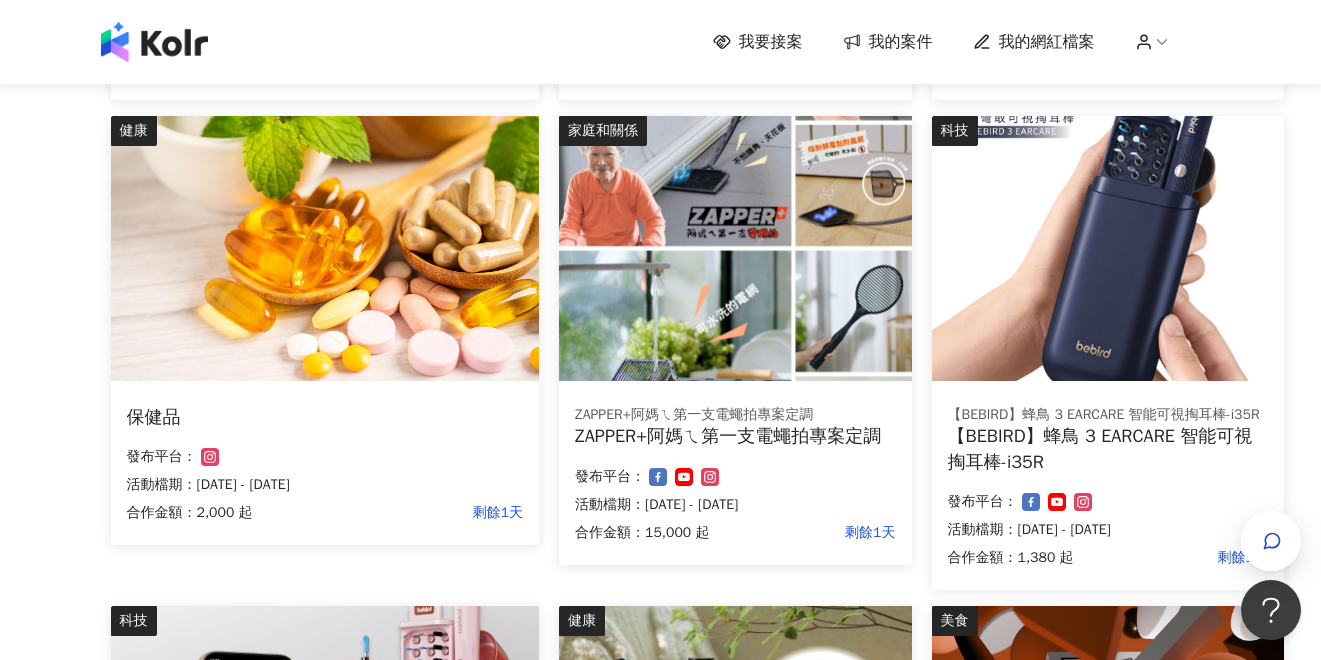 click on "發布平台：" at bounding box center [325, 457] 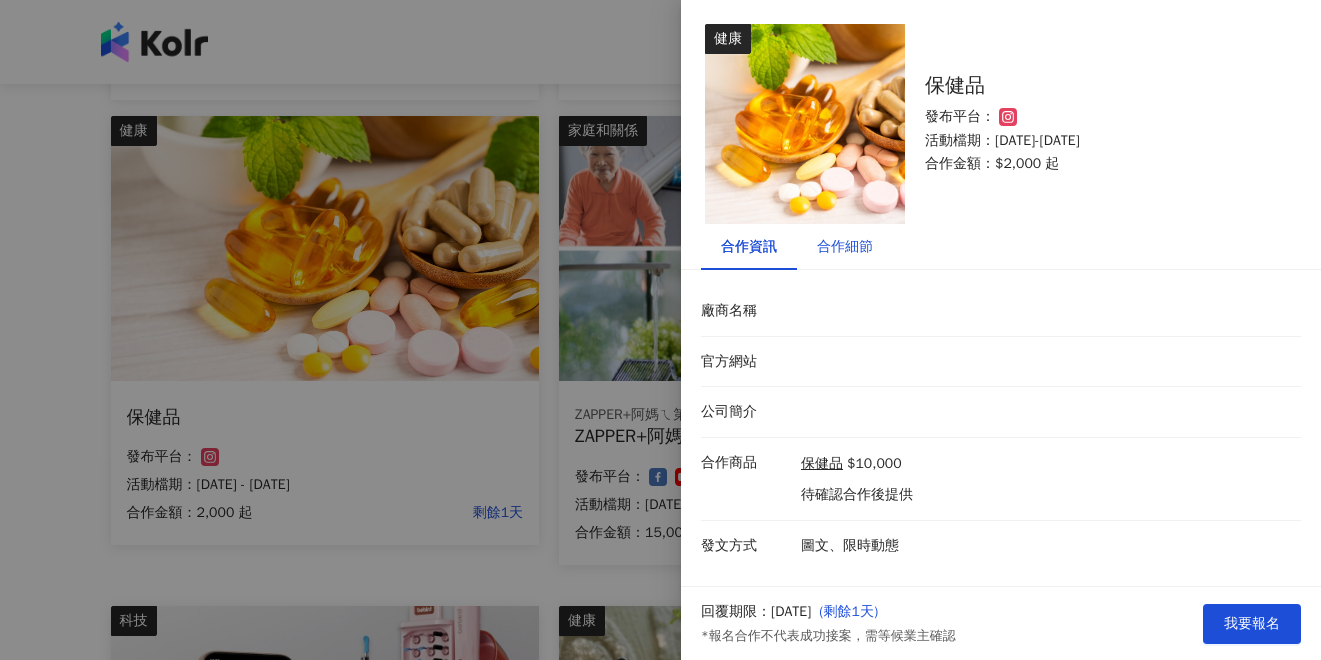 click on "合作細節" at bounding box center (845, 247) 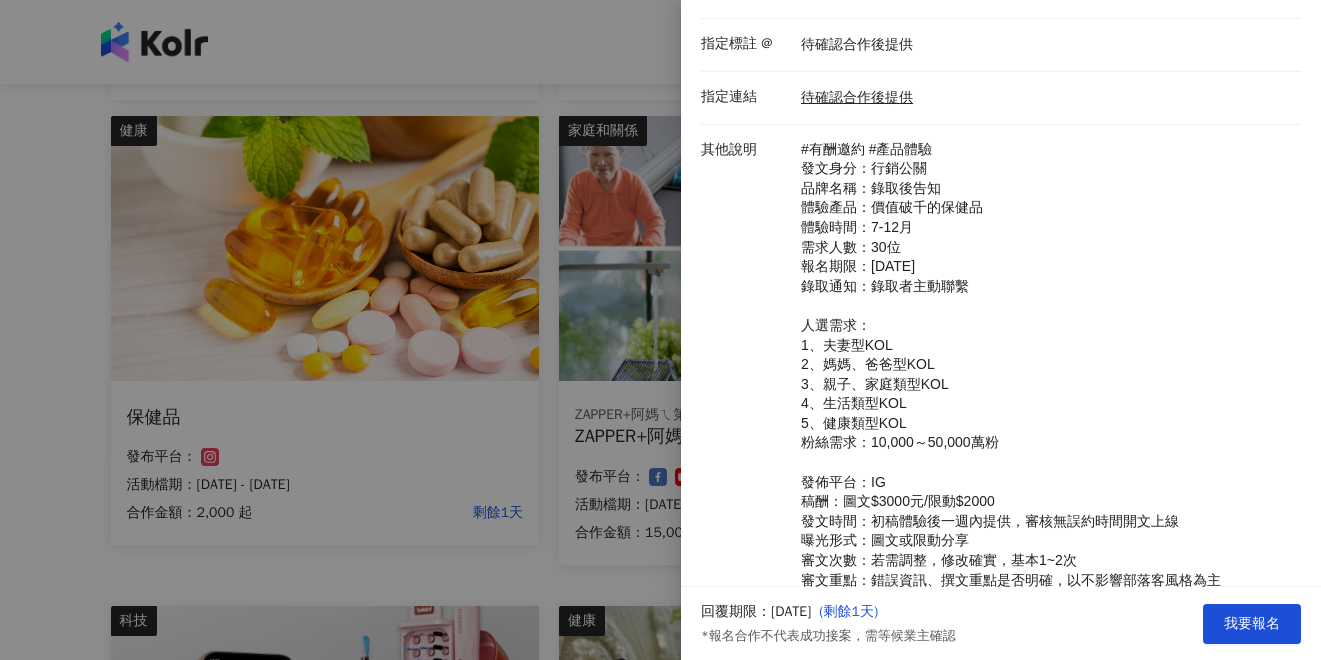 scroll, scrollTop: 540, scrollLeft: 0, axis: vertical 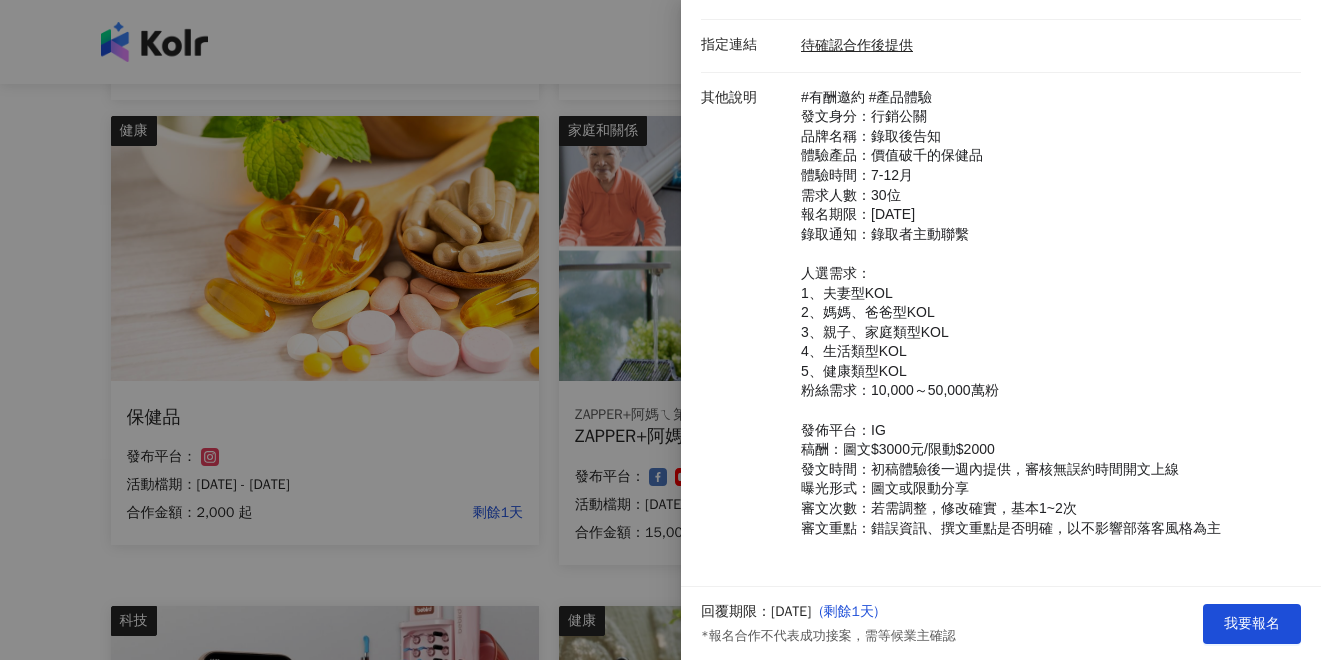 click at bounding box center [660, 330] 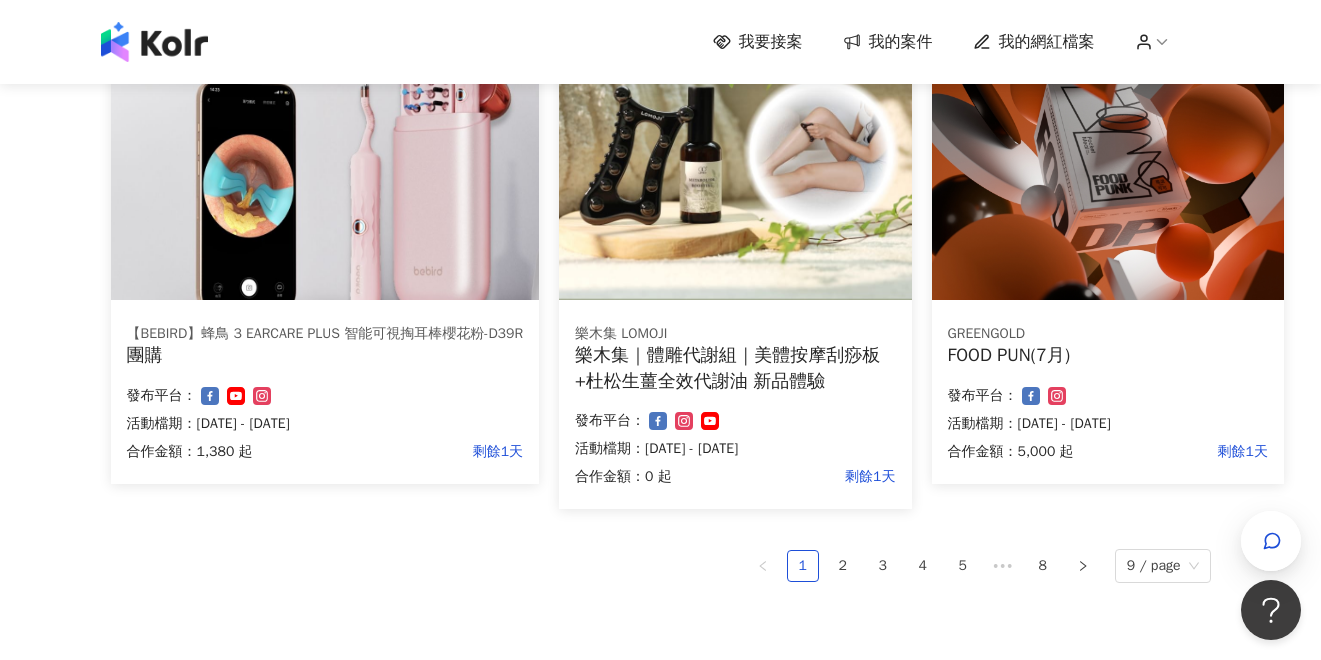 scroll, scrollTop: 1303, scrollLeft: 0, axis: vertical 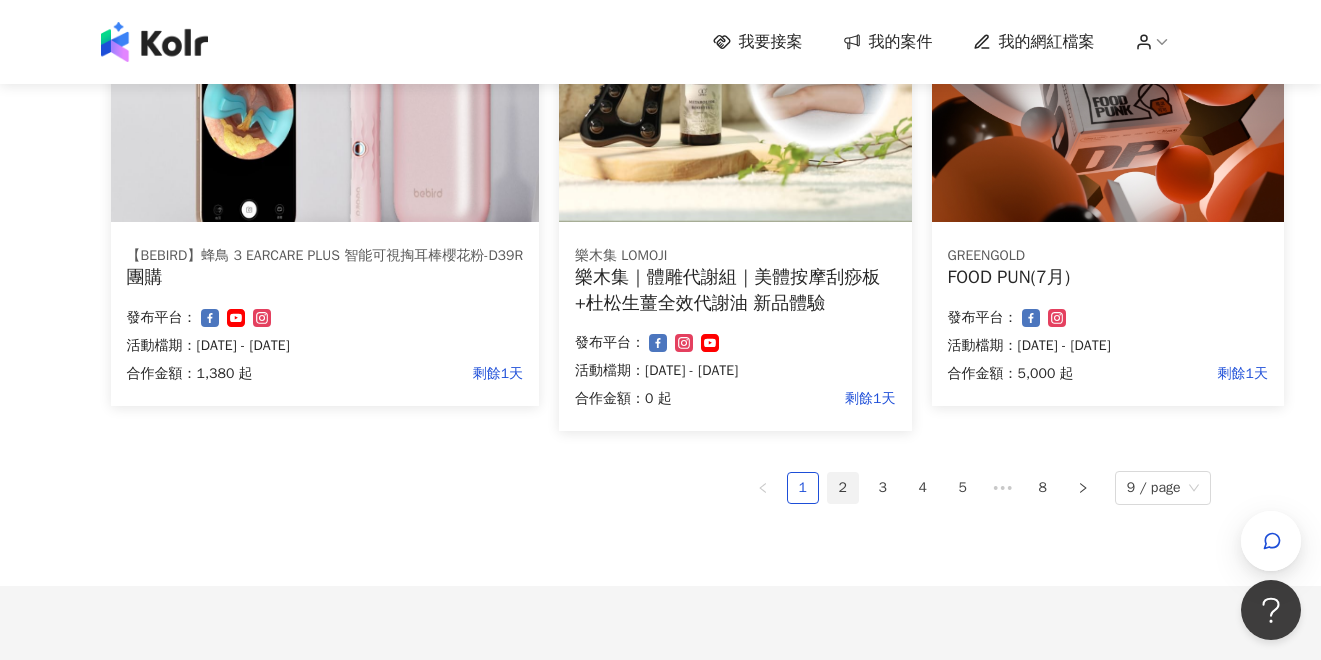click on "2" at bounding box center (843, 488) 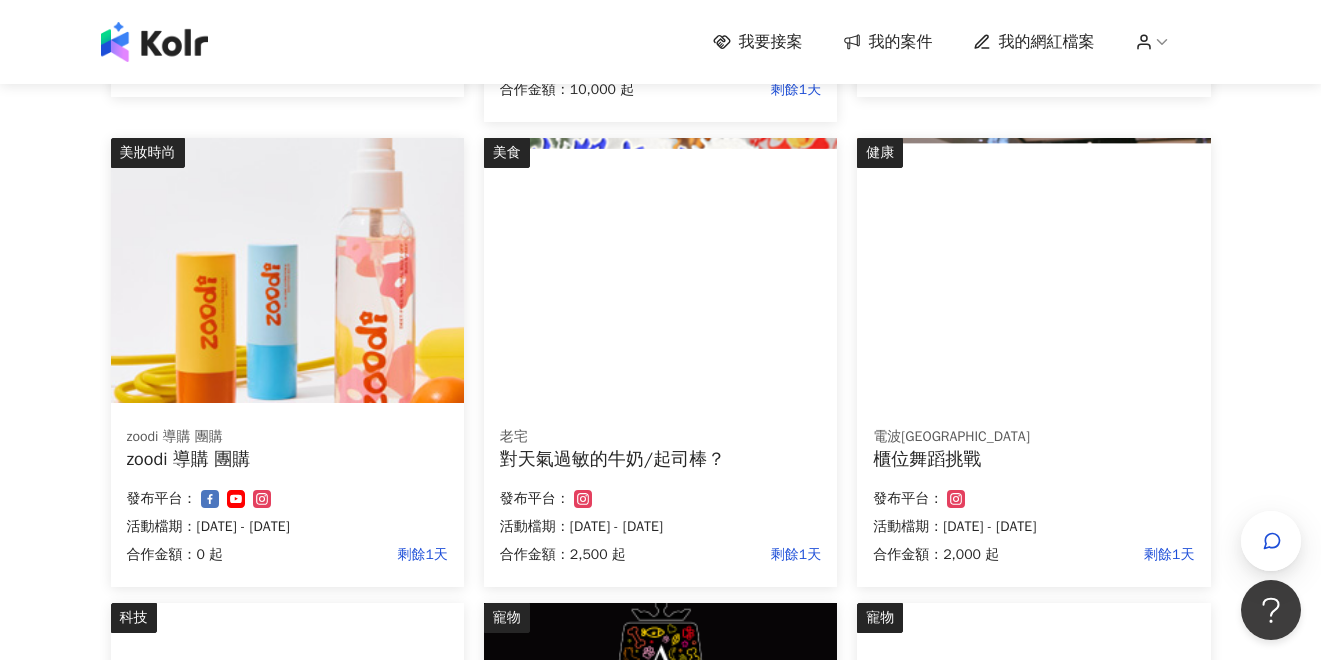 scroll, scrollTop: 686, scrollLeft: 0, axis: vertical 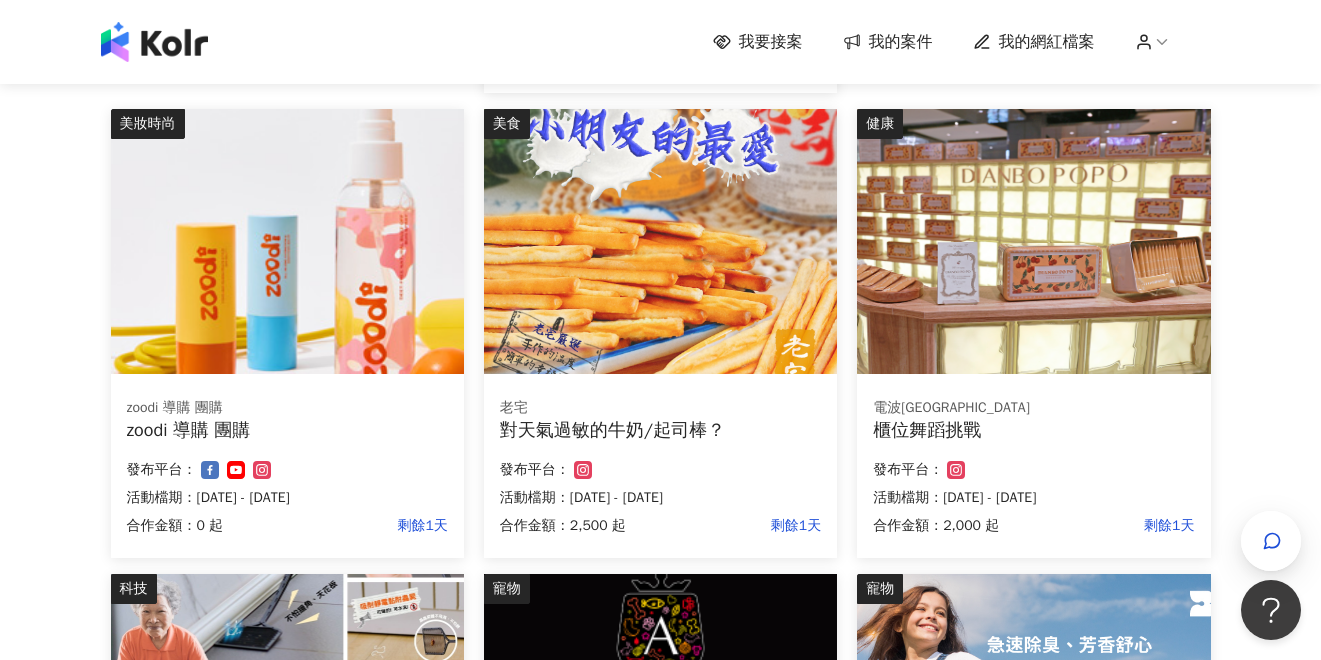 click on "老宅" at bounding box center [660, 408] 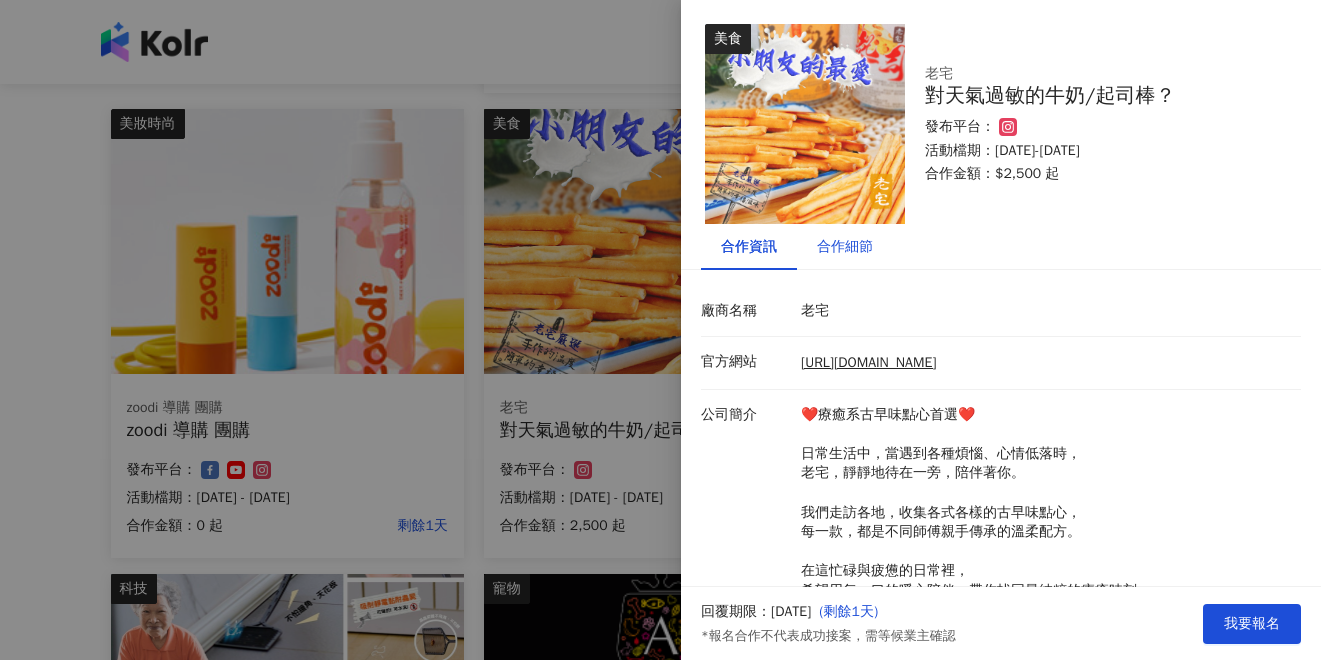 click on "合作細節" at bounding box center [845, 247] 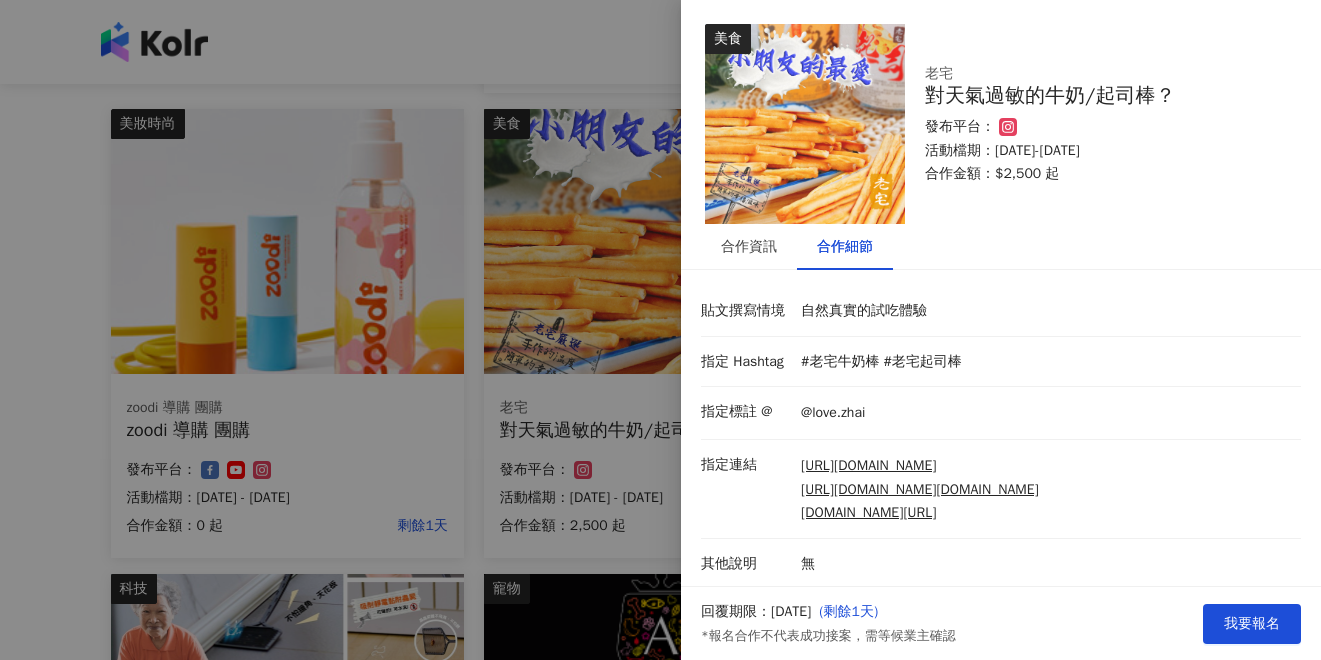 scroll, scrollTop: 35, scrollLeft: 0, axis: vertical 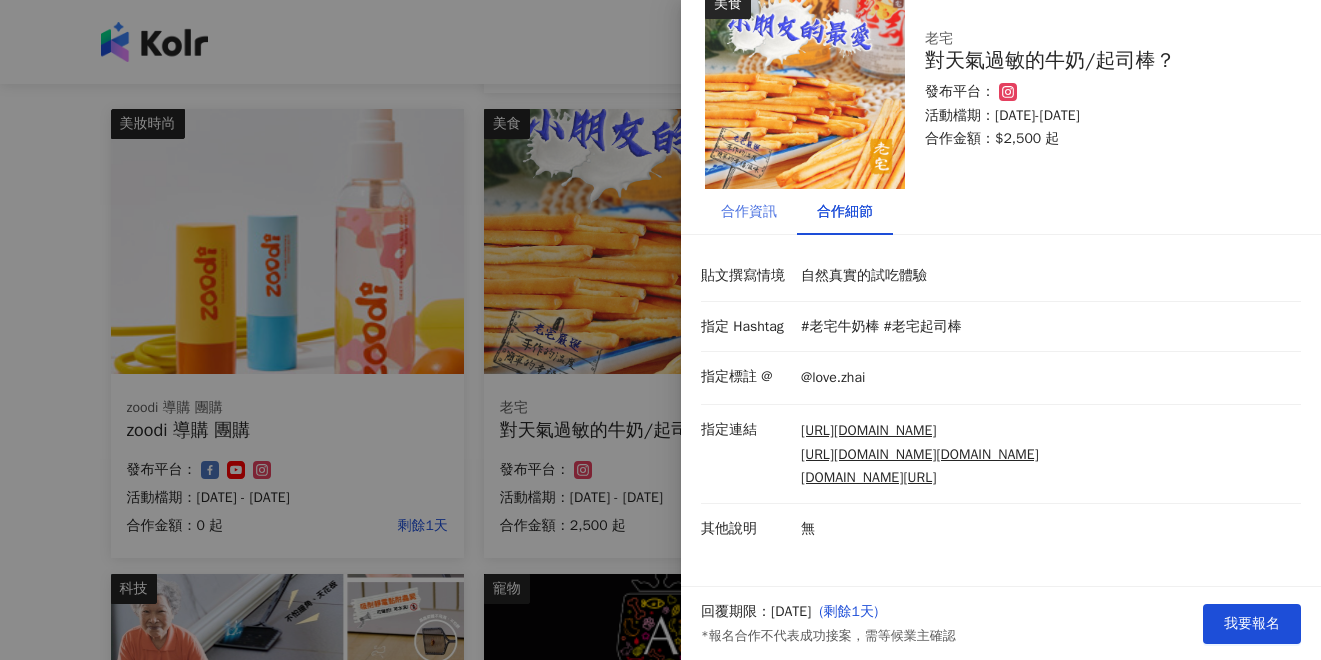 click on "合作資訊" at bounding box center [749, 212] 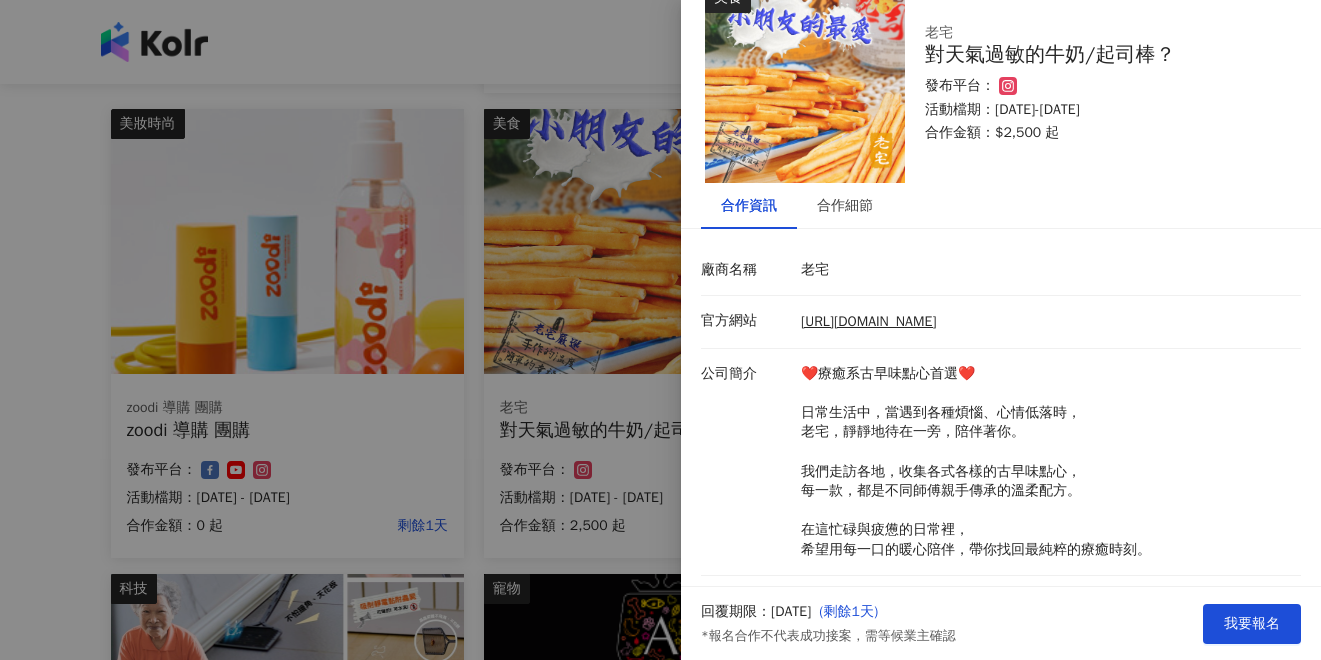 scroll, scrollTop: 0, scrollLeft: 0, axis: both 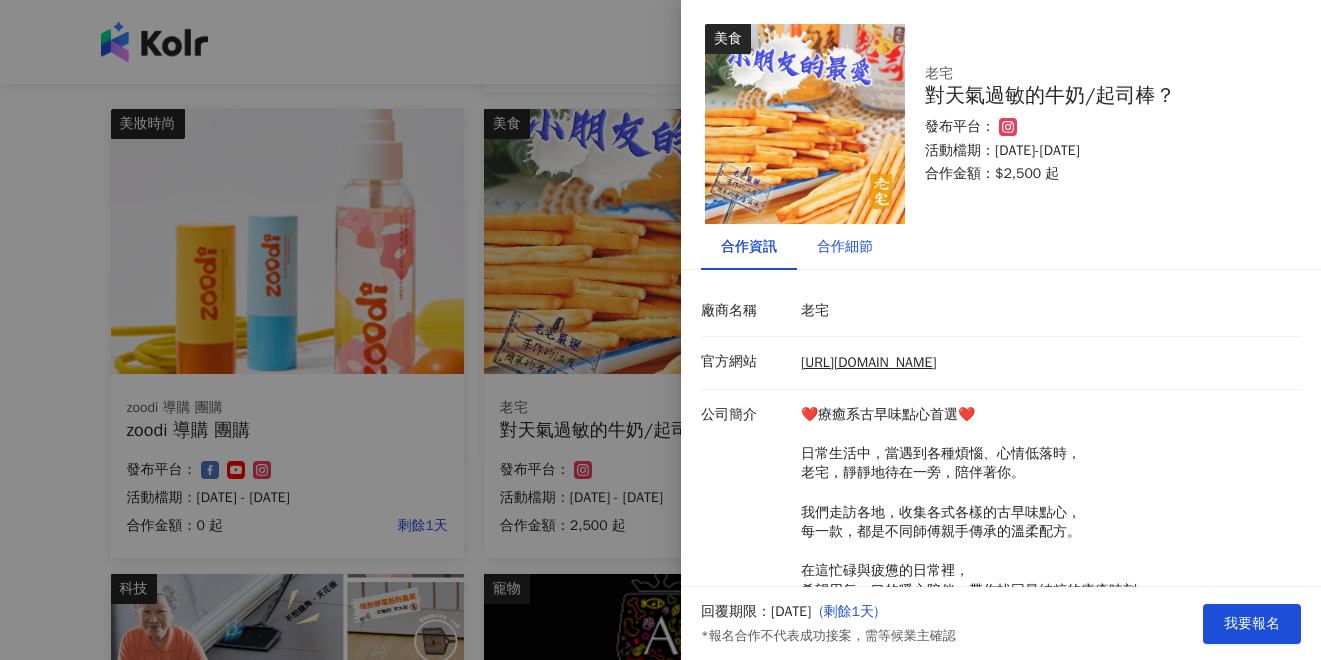 click on "合作細節" at bounding box center (845, 247) 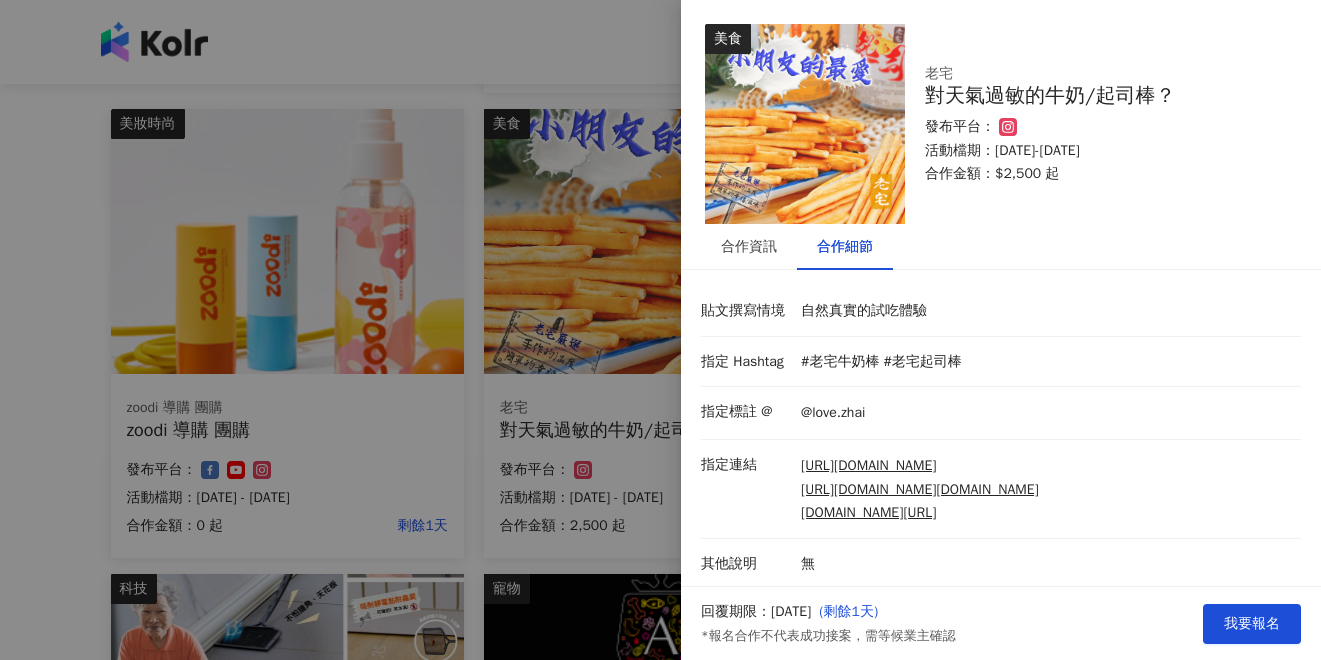 scroll, scrollTop: 35, scrollLeft: 0, axis: vertical 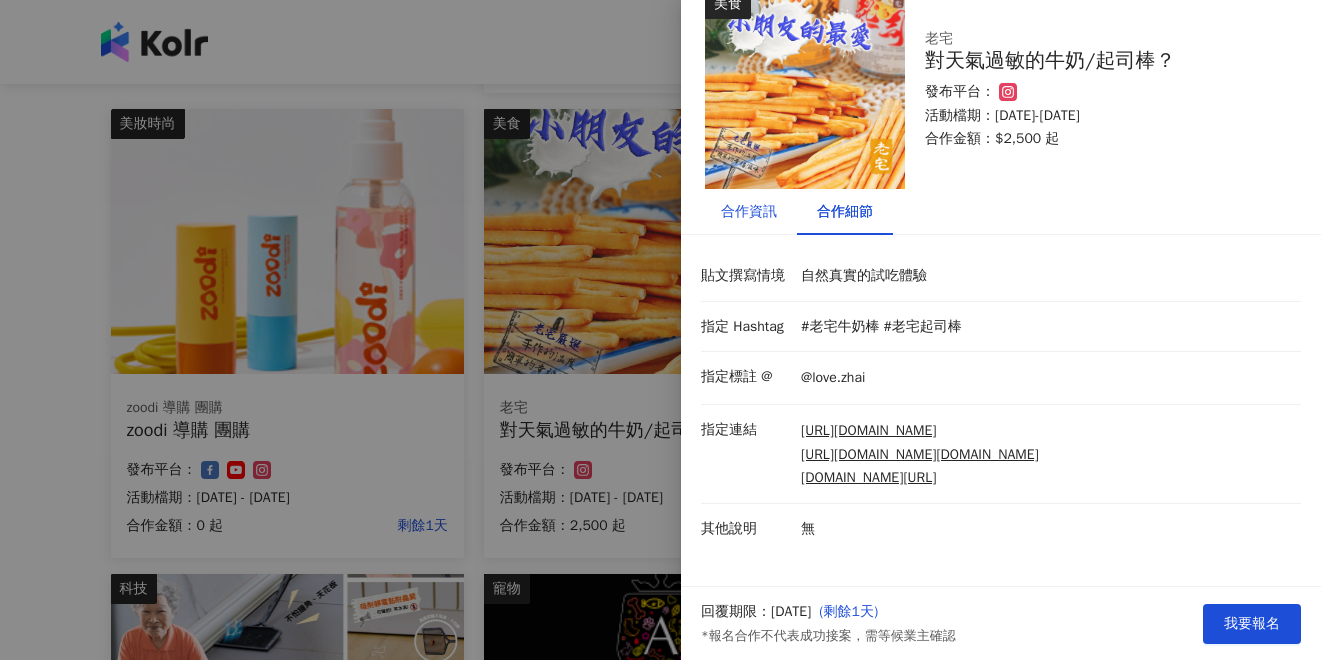 click on "合作資訊" at bounding box center (749, 212) 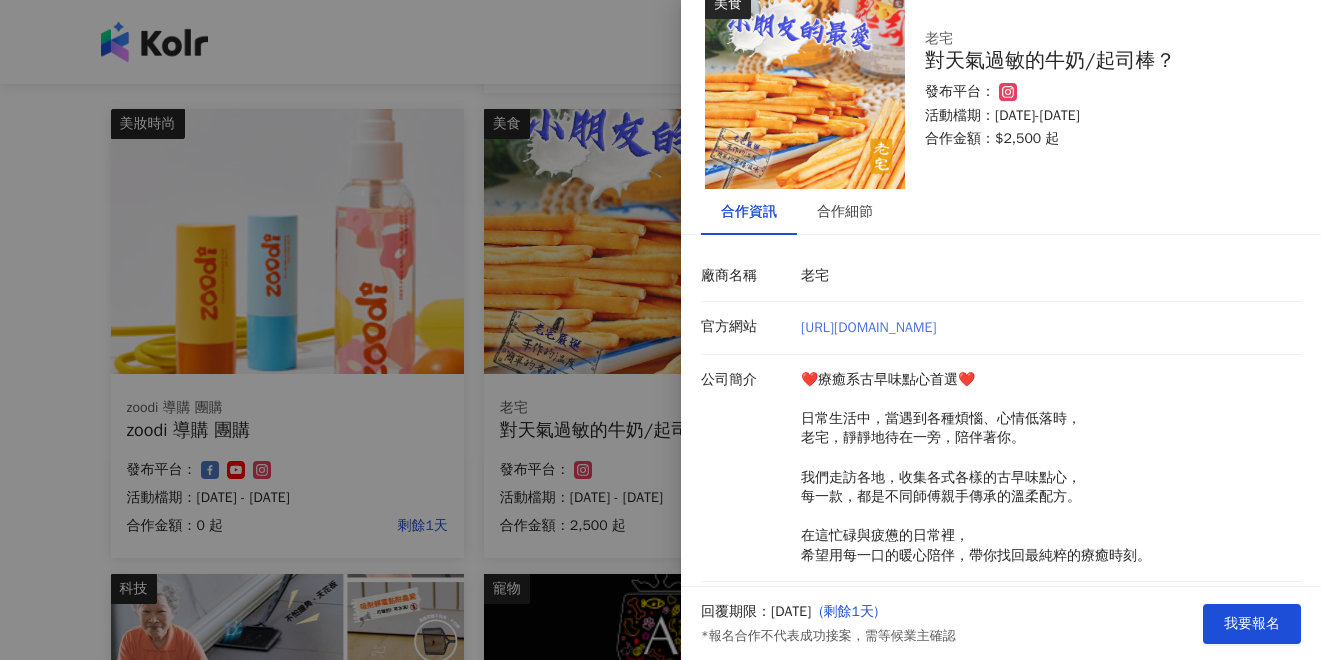 scroll, scrollTop: 261, scrollLeft: 0, axis: vertical 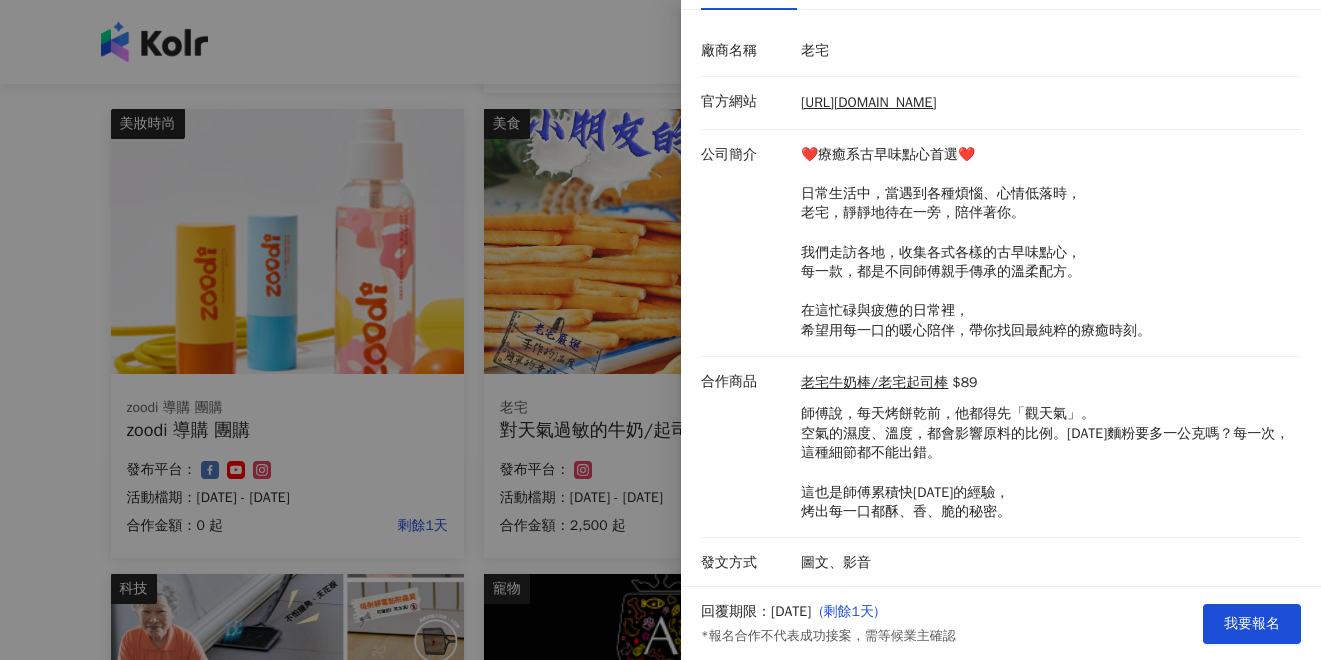 click at bounding box center (660, 330) 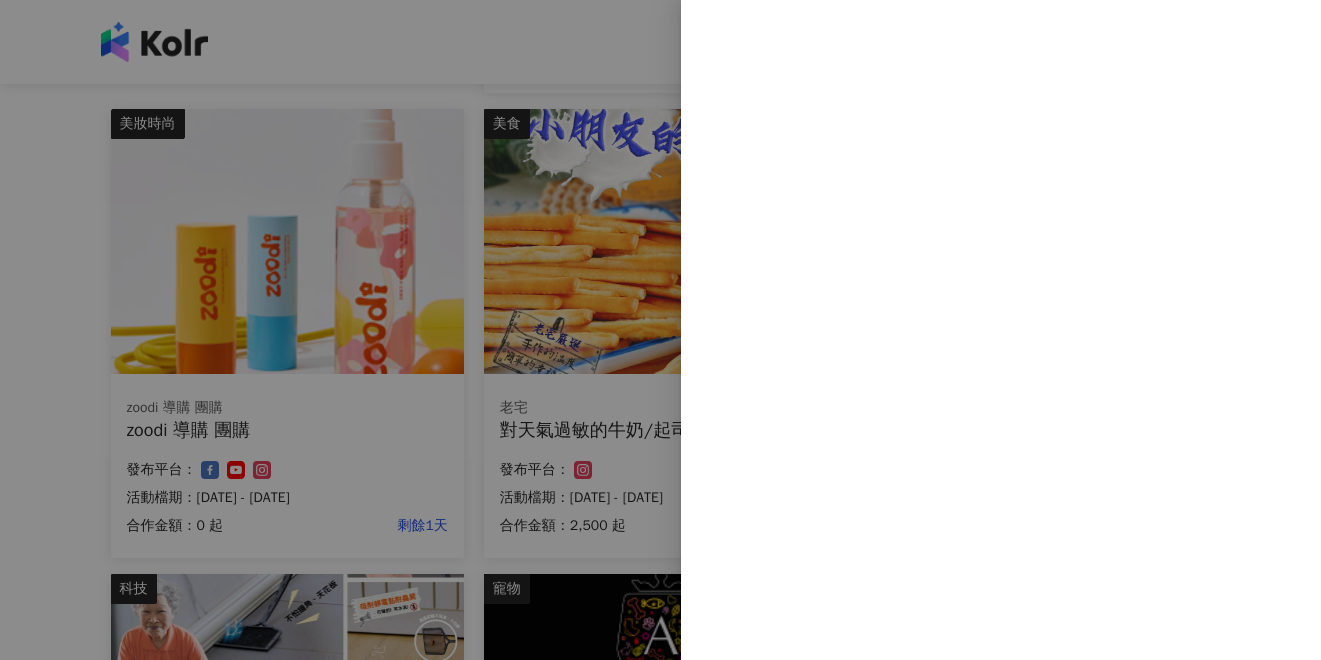 scroll, scrollTop: 0, scrollLeft: 0, axis: both 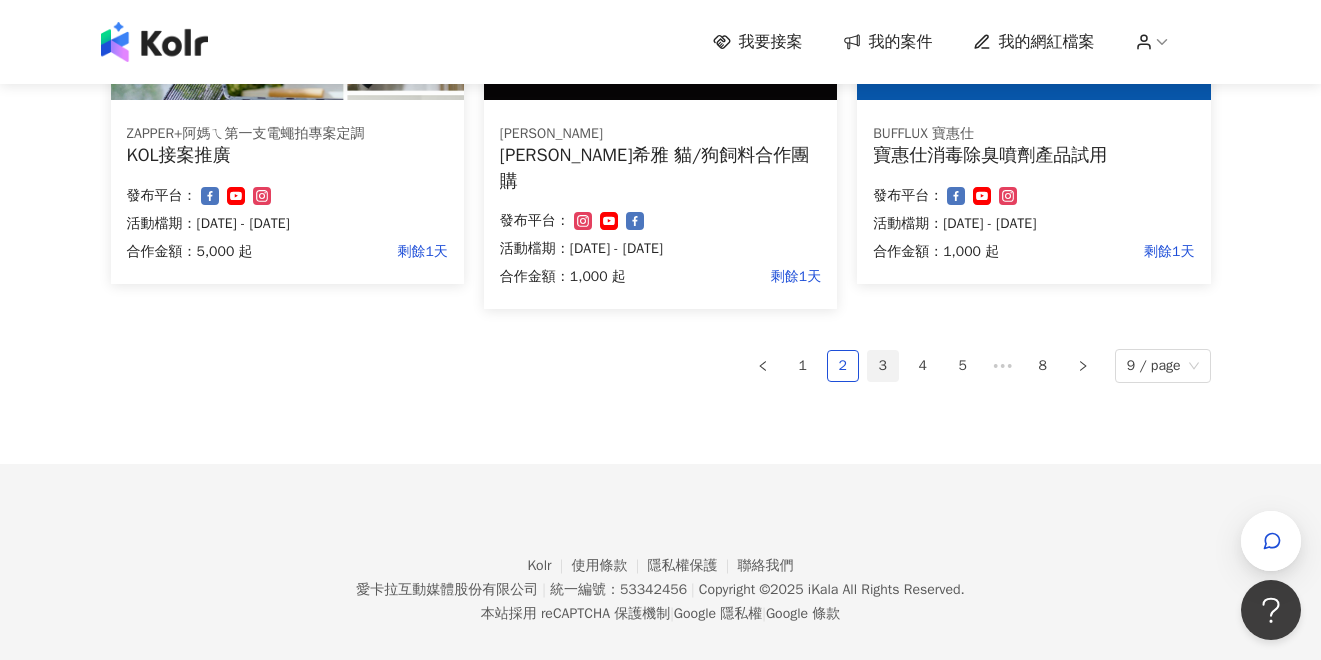 click on "3" at bounding box center [883, 366] 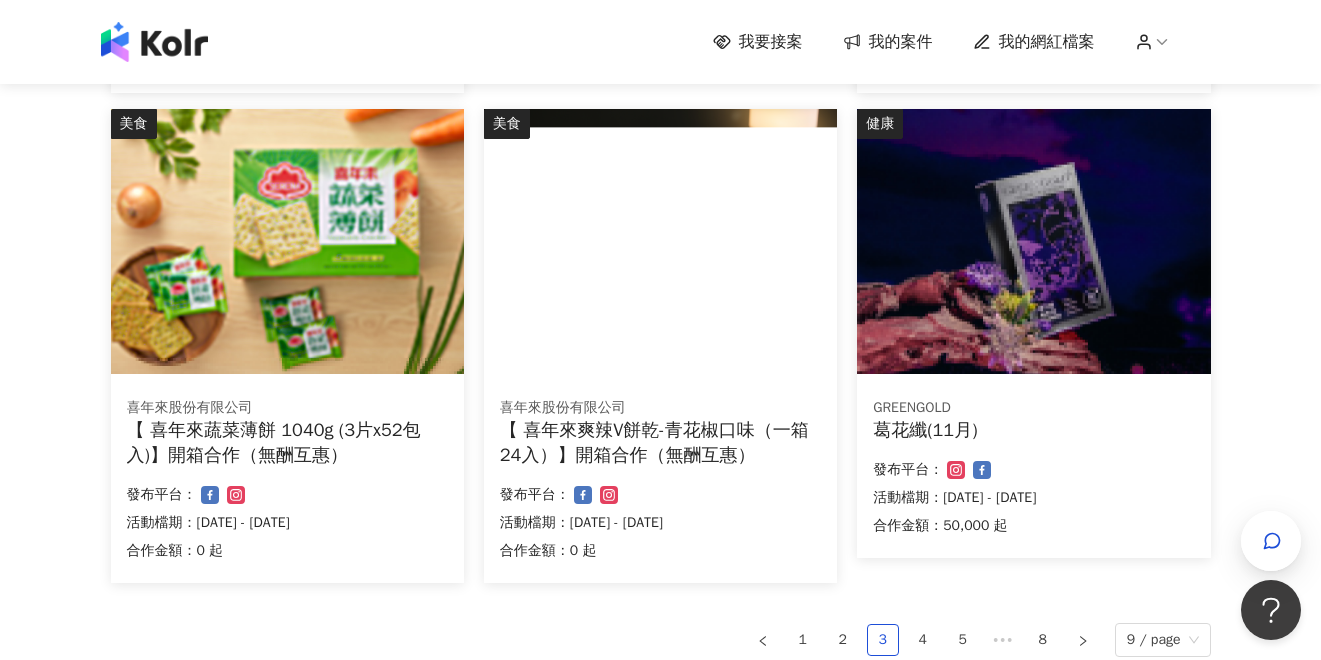 scroll, scrollTop: 1351, scrollLeft: 0, axis: vertical 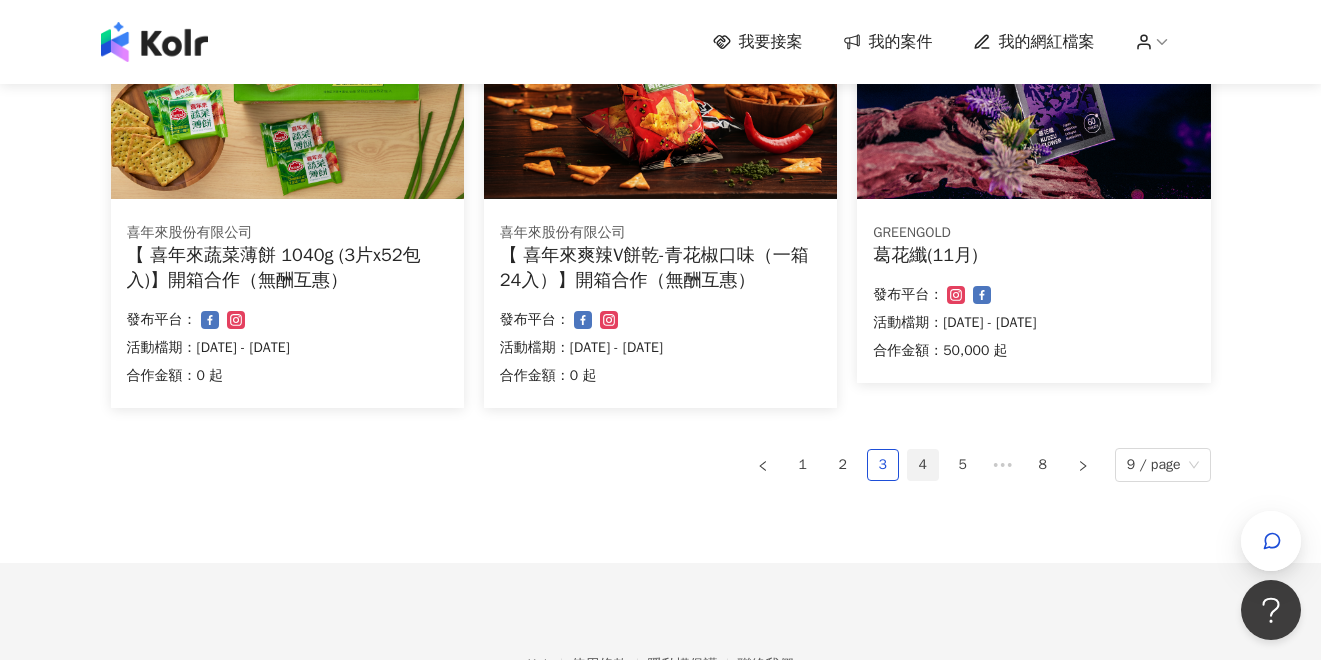 click on "4" at bounding box center [923, 465] 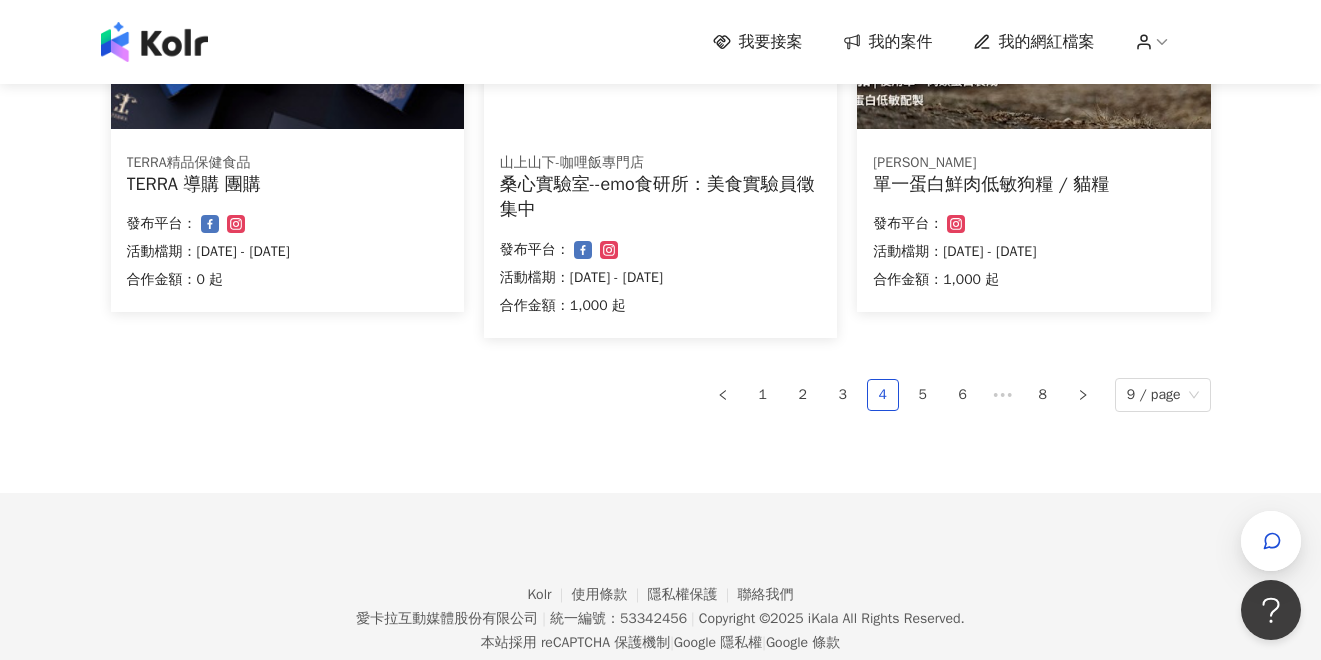 scroll, scrollTop: 1373, scrollLeft: 0, axis: vertical 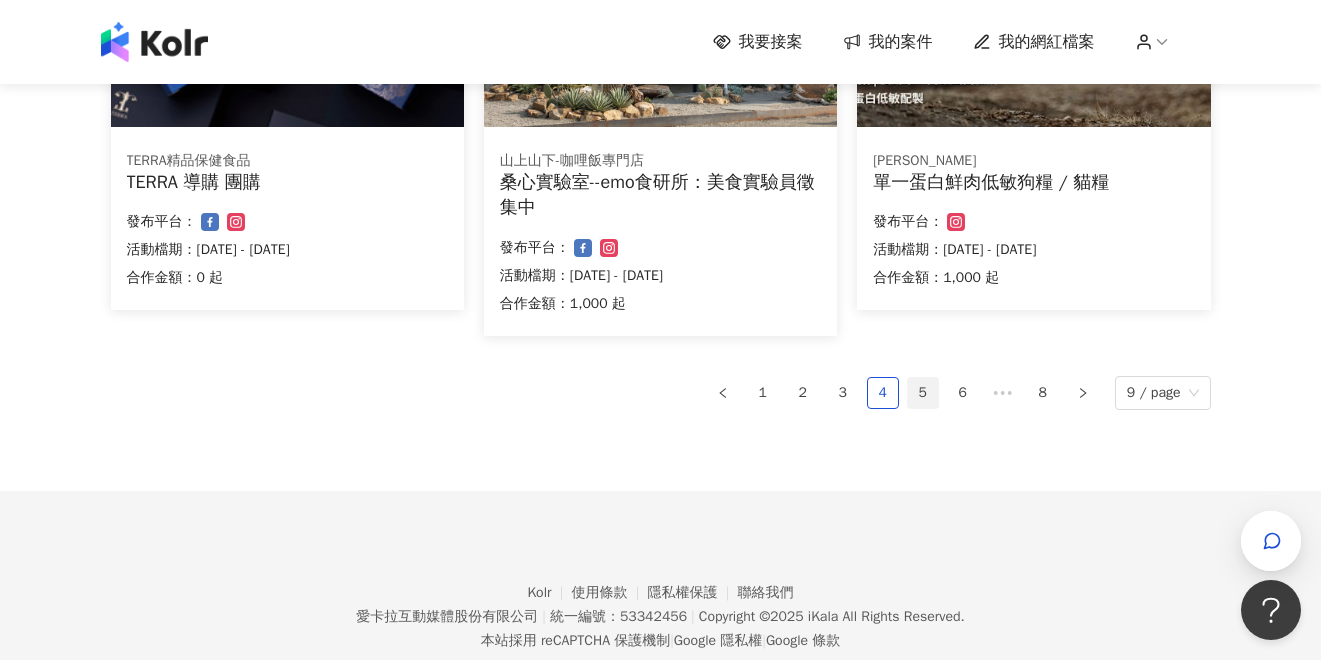 click on "5" at bounding box center [923, 393] 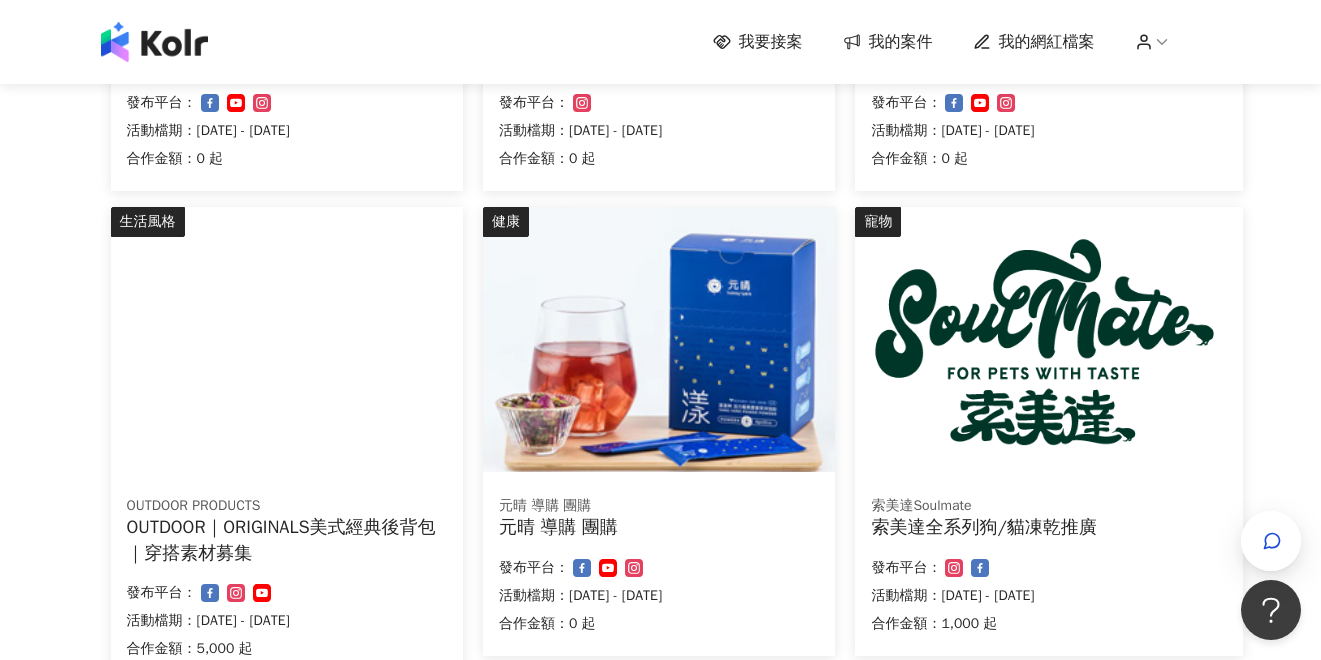 scroll, scrollTop: 1253, scrollLeft: 0, axis: vertical 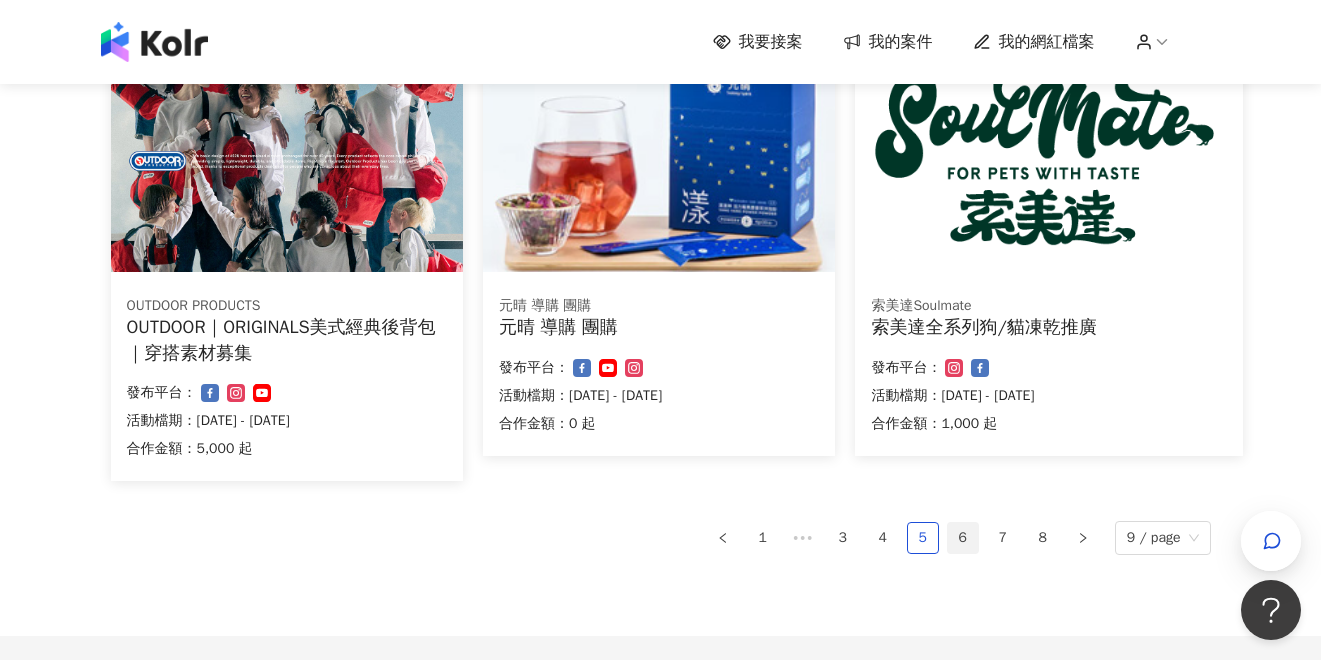 click on "6" at bounding box center [963, 538] 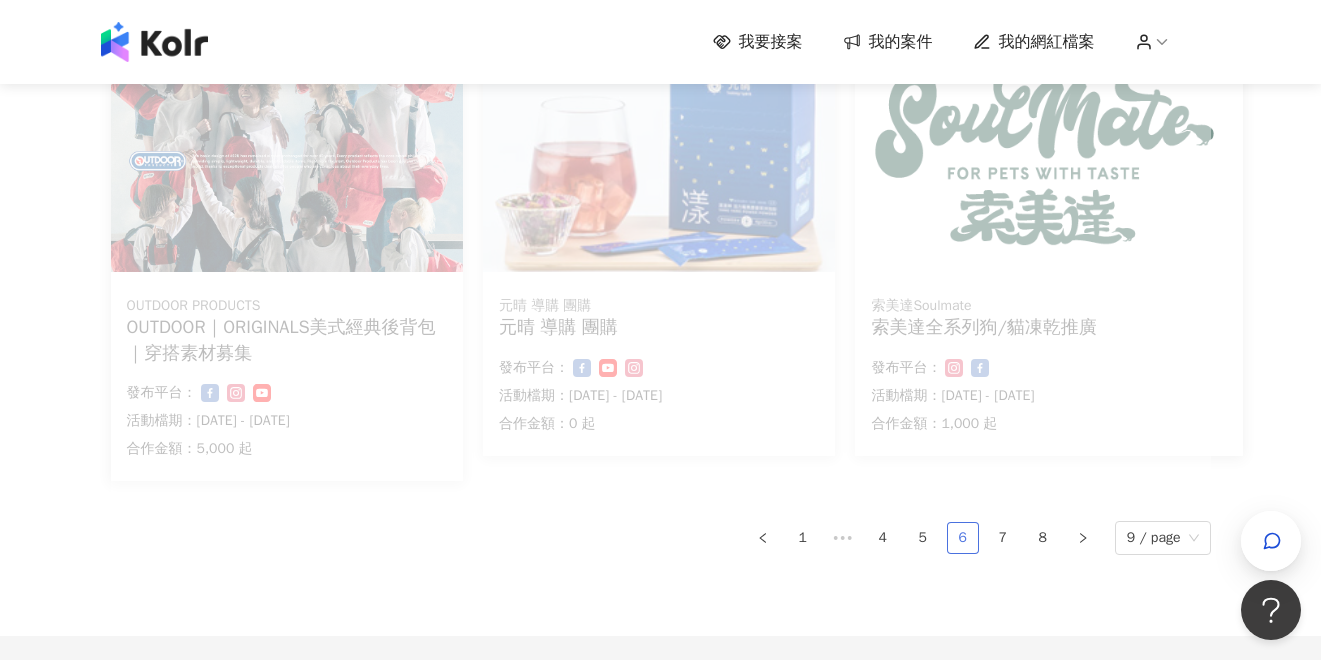 click on "6" at bounding box center [963, 538] 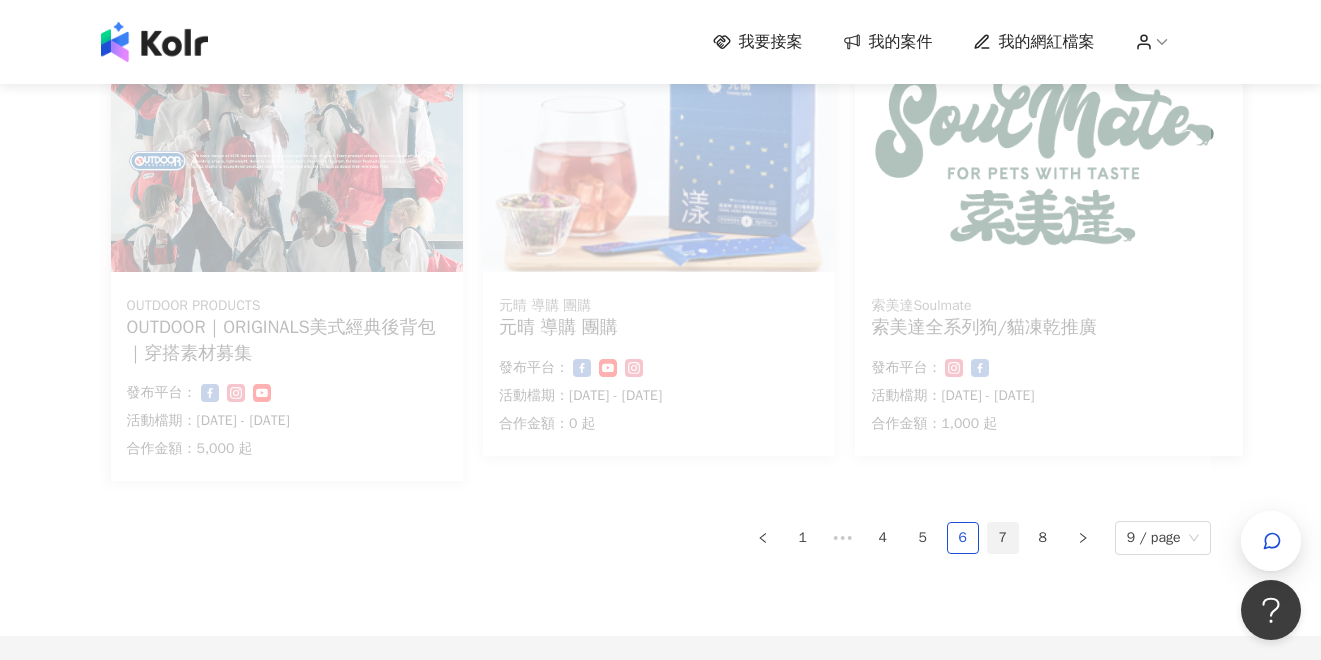 click on "7" at bounding box center [1003, 538] 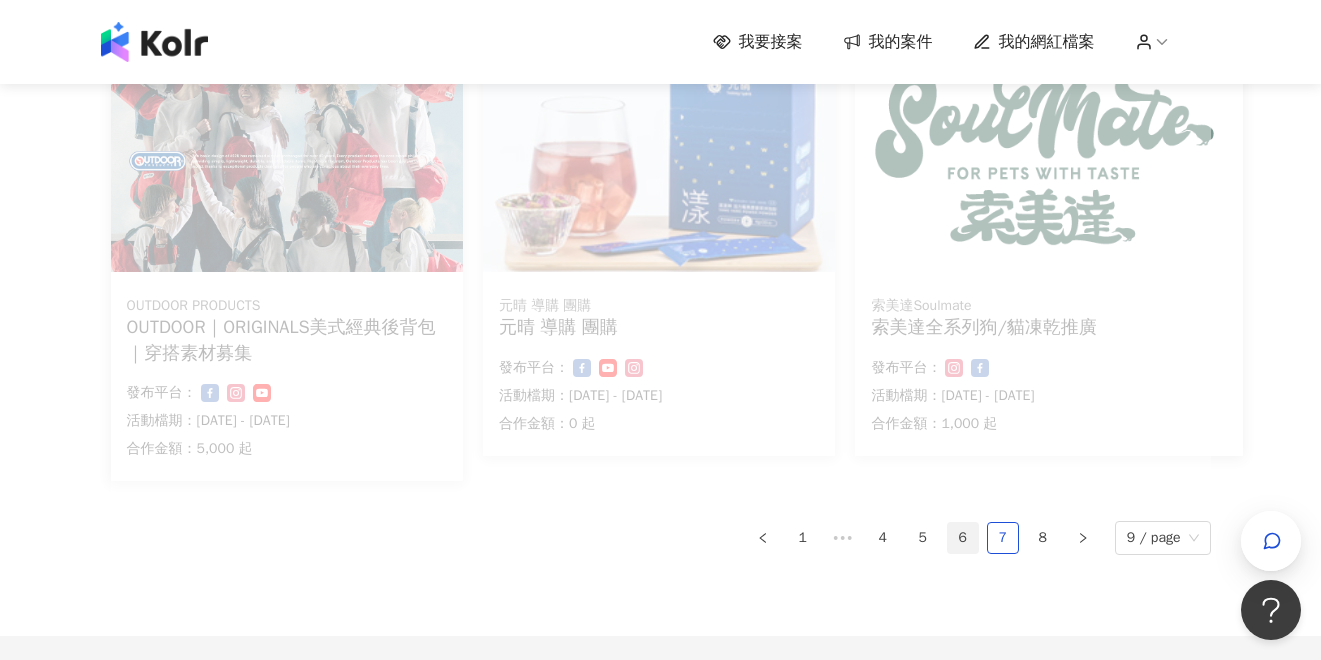 click on "6" at bounding box center (963, 538) 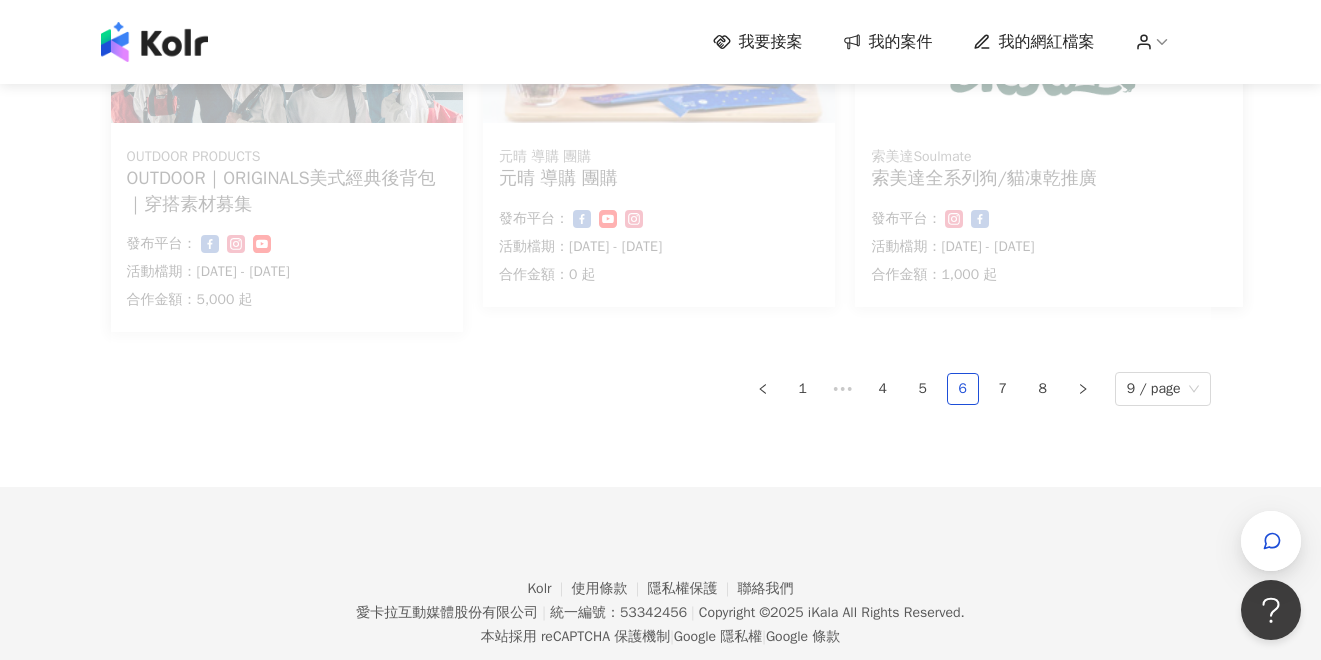 scroll, scrollTop: 1403, scrollLeft: 0, axis: vertical 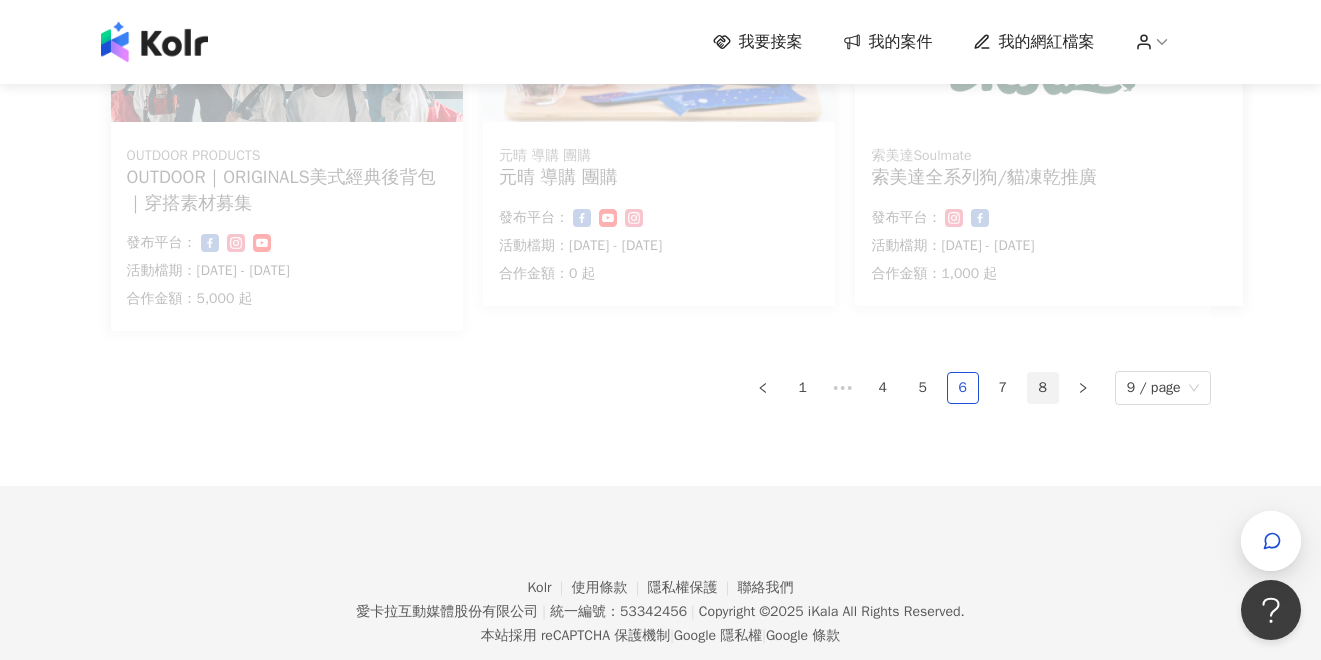 click on "8" at bounding box center (1043, 388) 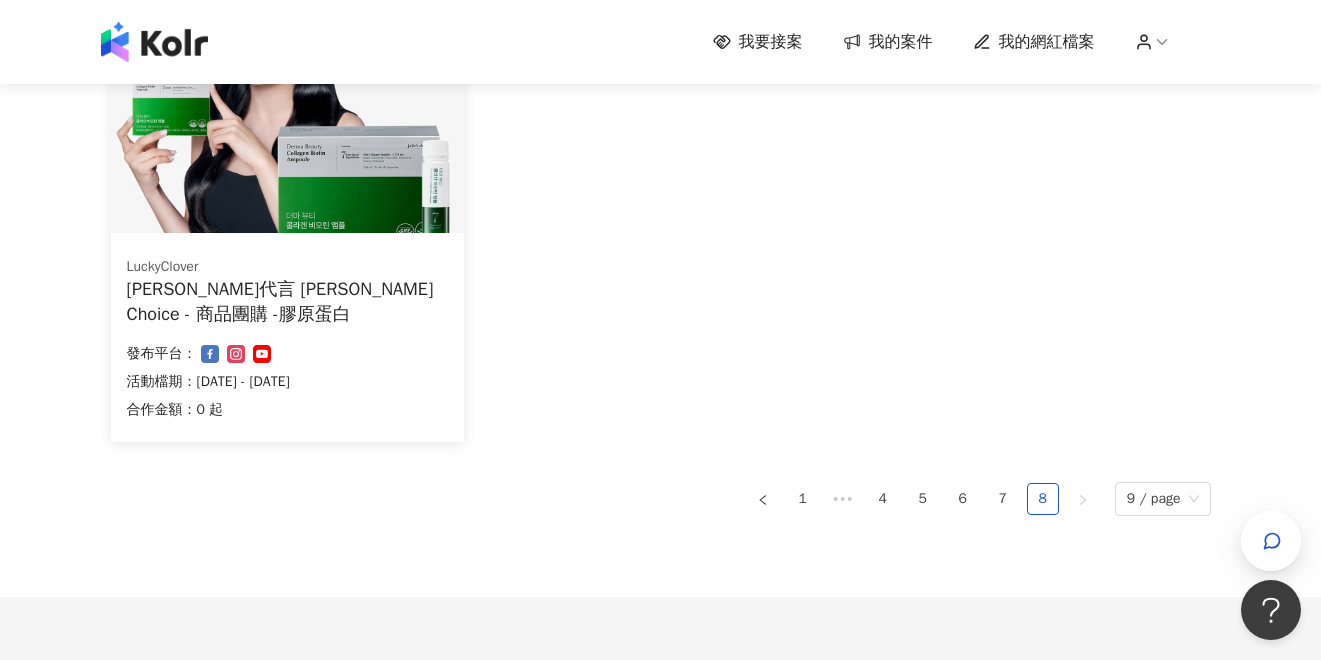 scroll, scrollTop: 496, scrollLeft: 0, axis: vertical 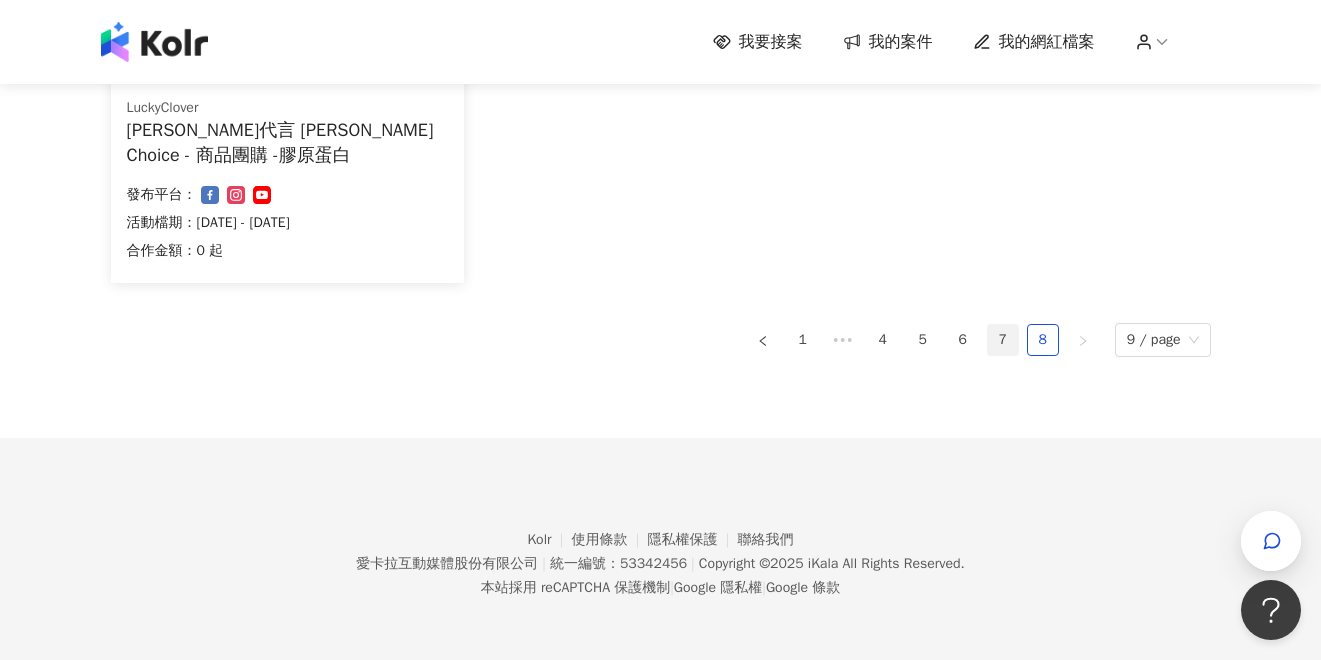 click on "7" at bounding box center [1003, 340] 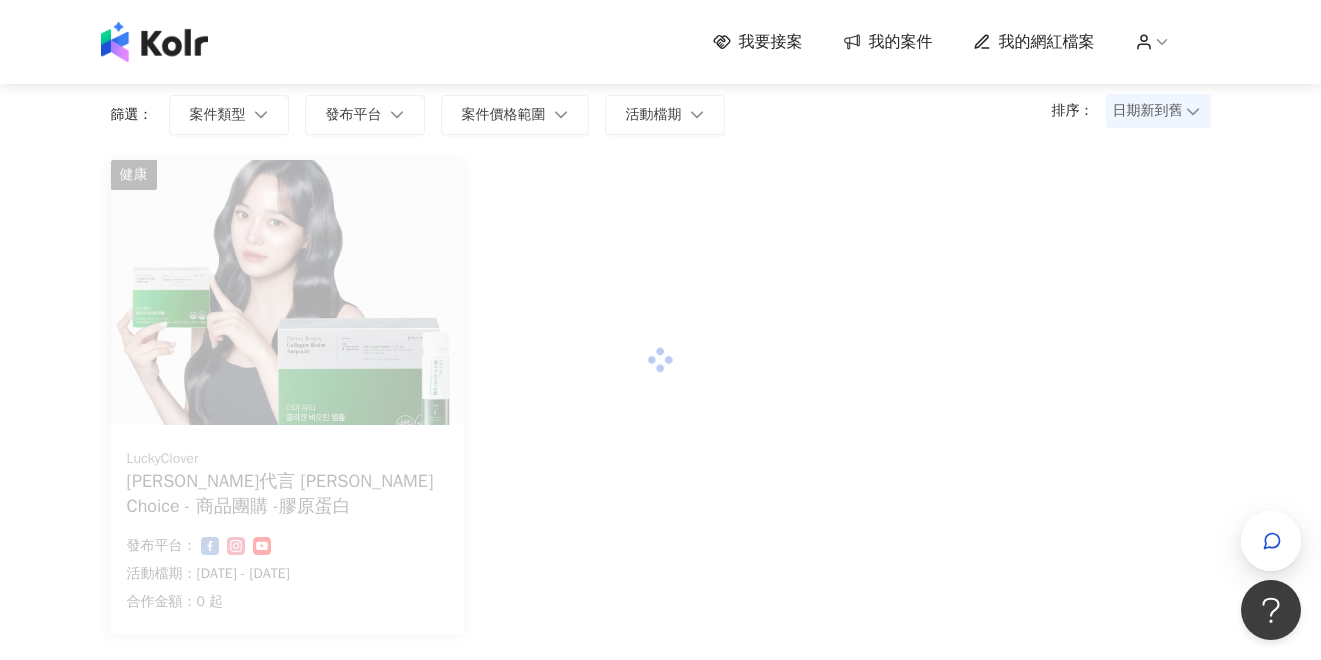 scroll, scrollTop: 0, scrollLeft: 0, axis: both 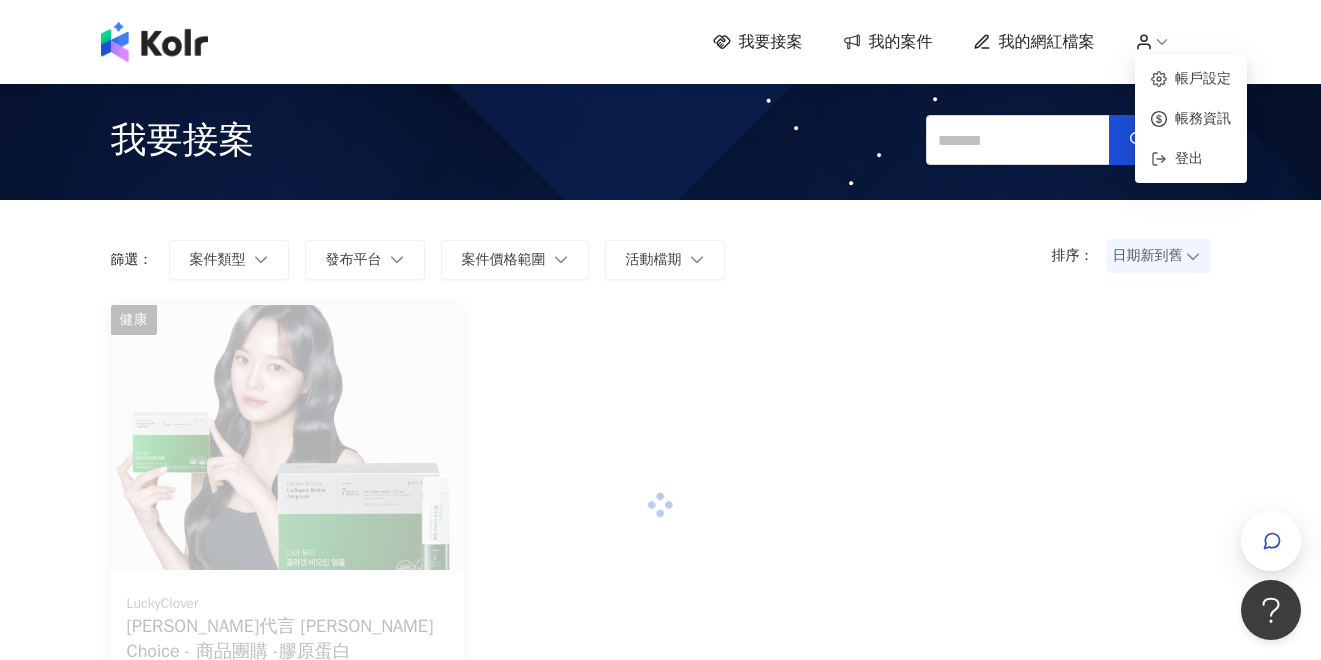 click 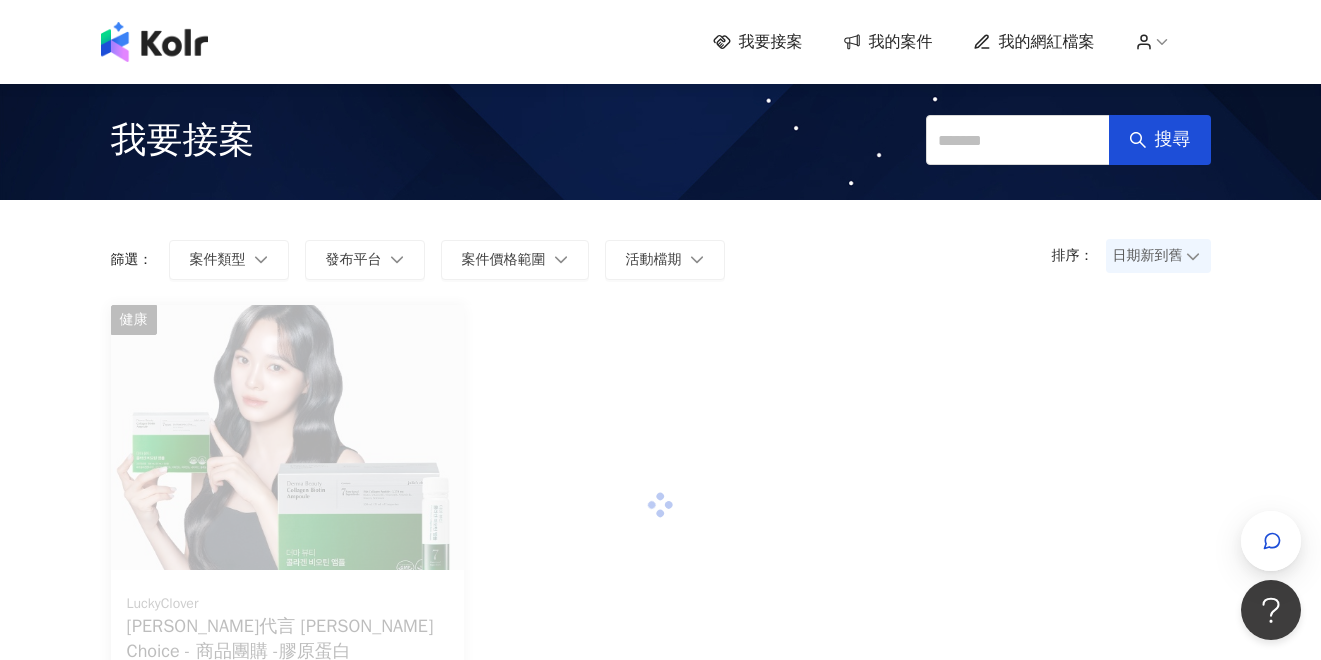 click 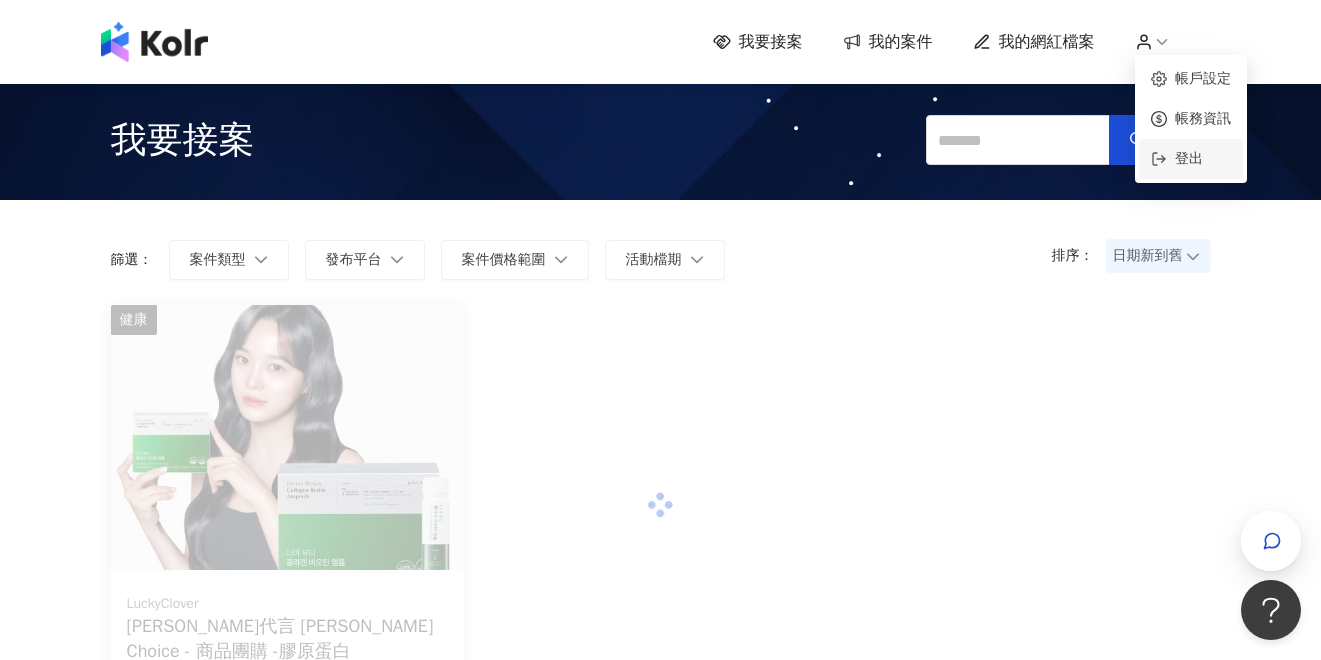 click 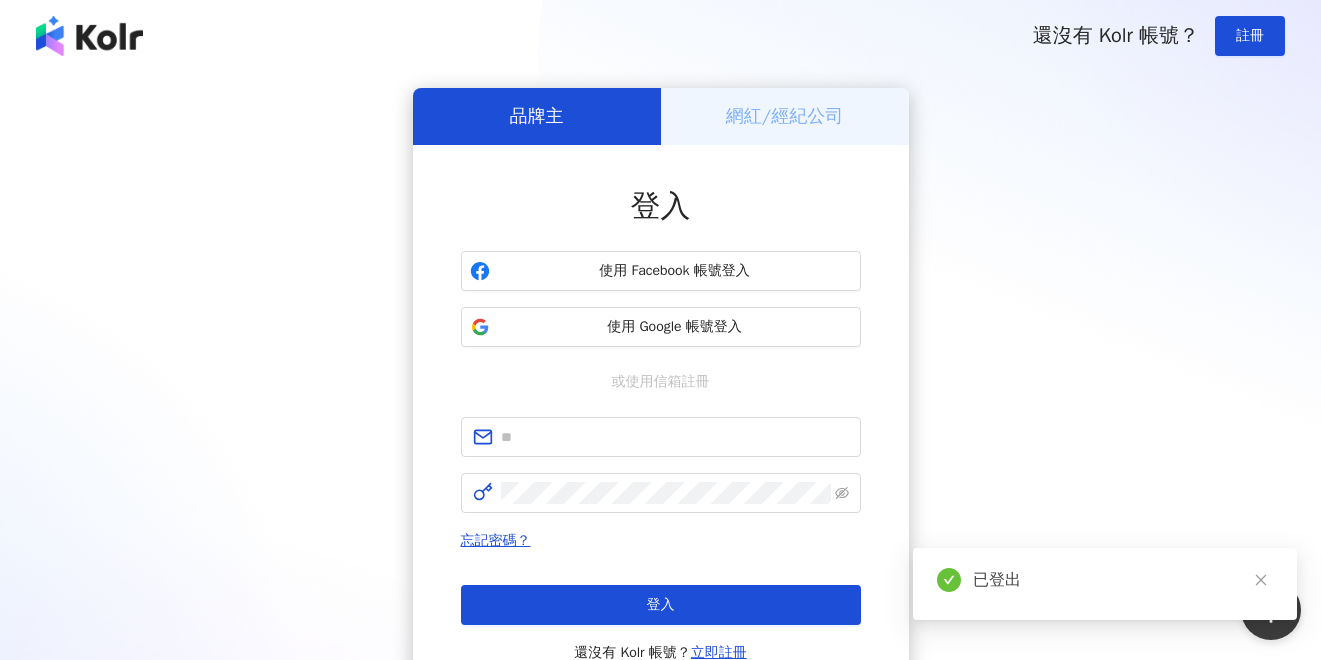 scroll, scrollTop: 1, scrollLeft: 0, axis: vertical 